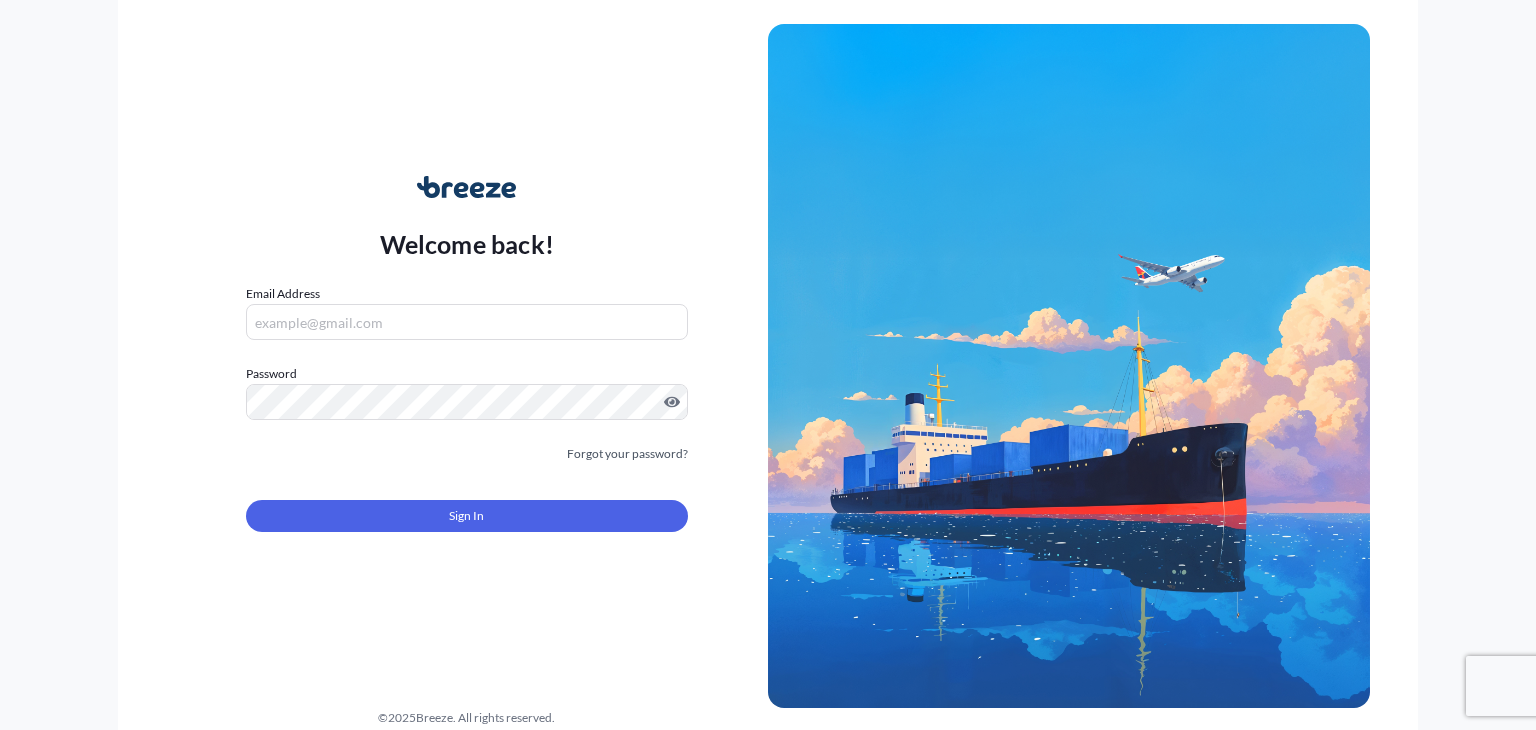 scroll, scrollTop: 0, scrollLeft: 0, axis: both 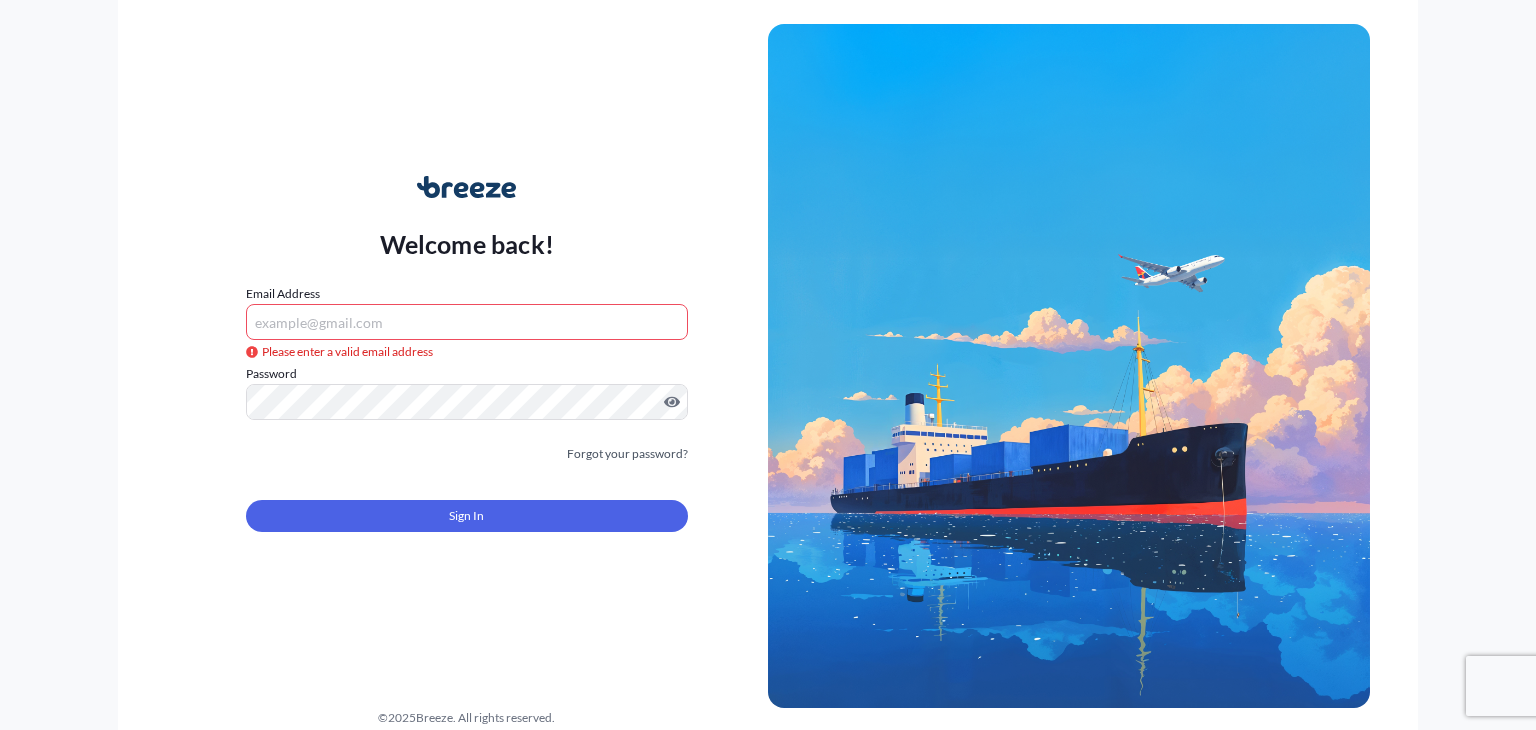 type on "sam@[EMAIL]" 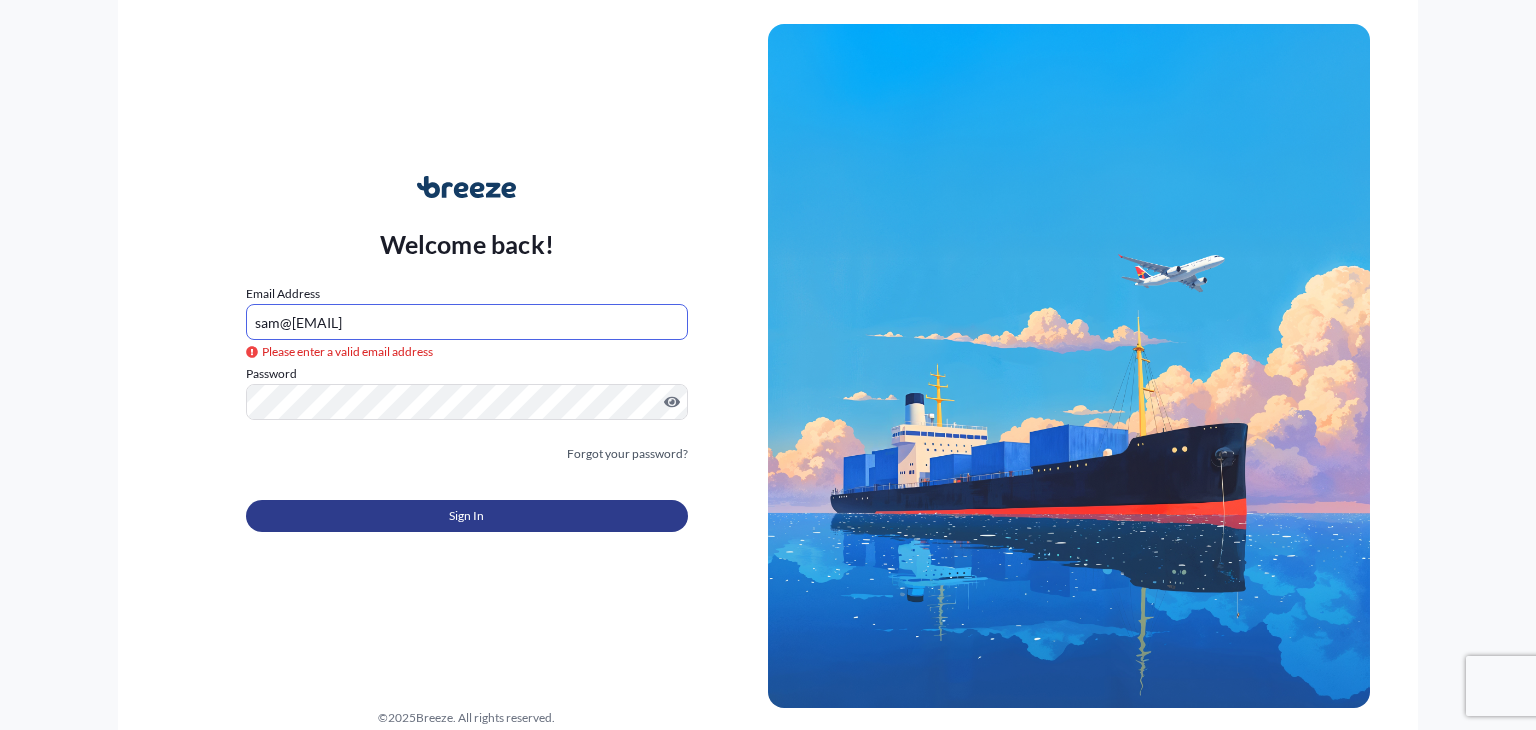 click on "Sign In" at bounding box center [467, 516] 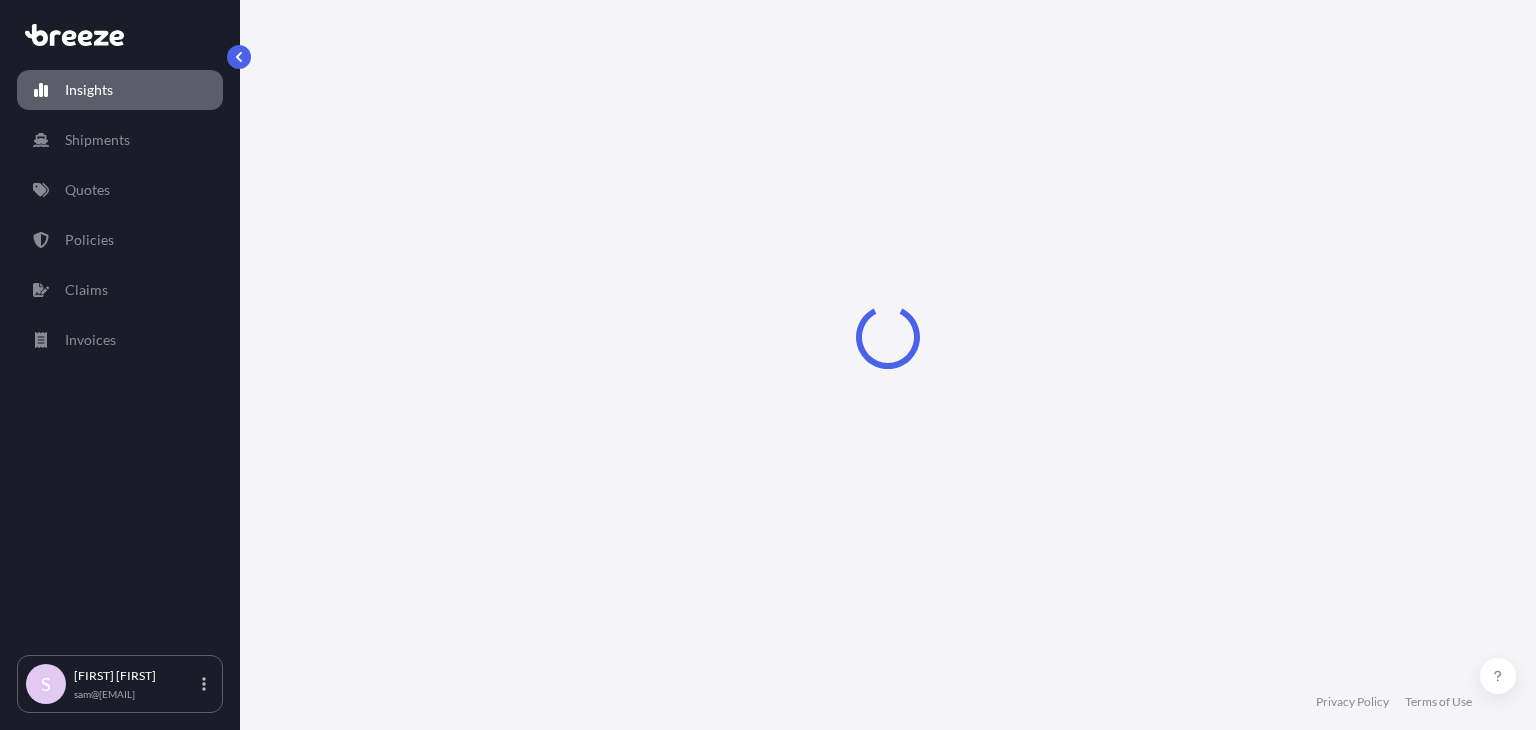 select on "2025" 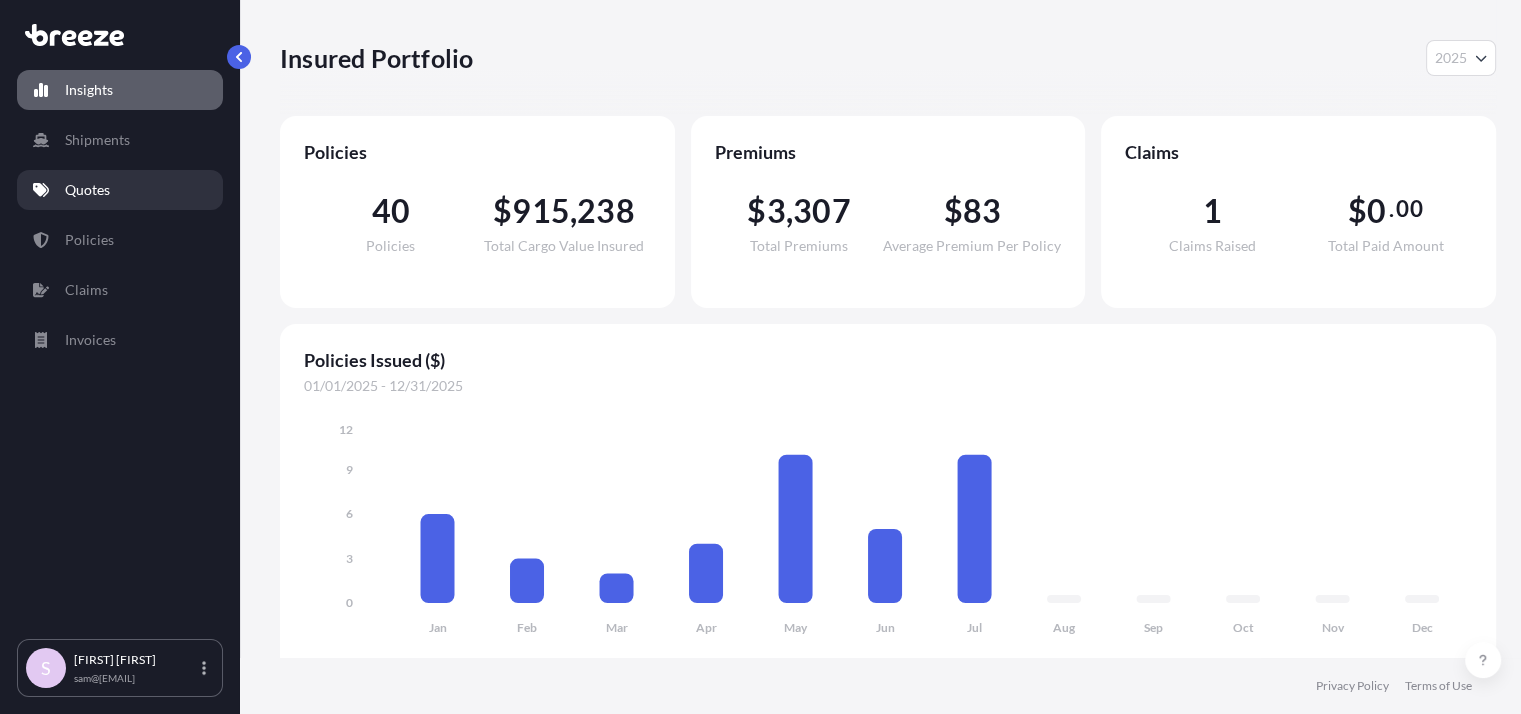 click on "Quotes" at bounding box center [120, 190] 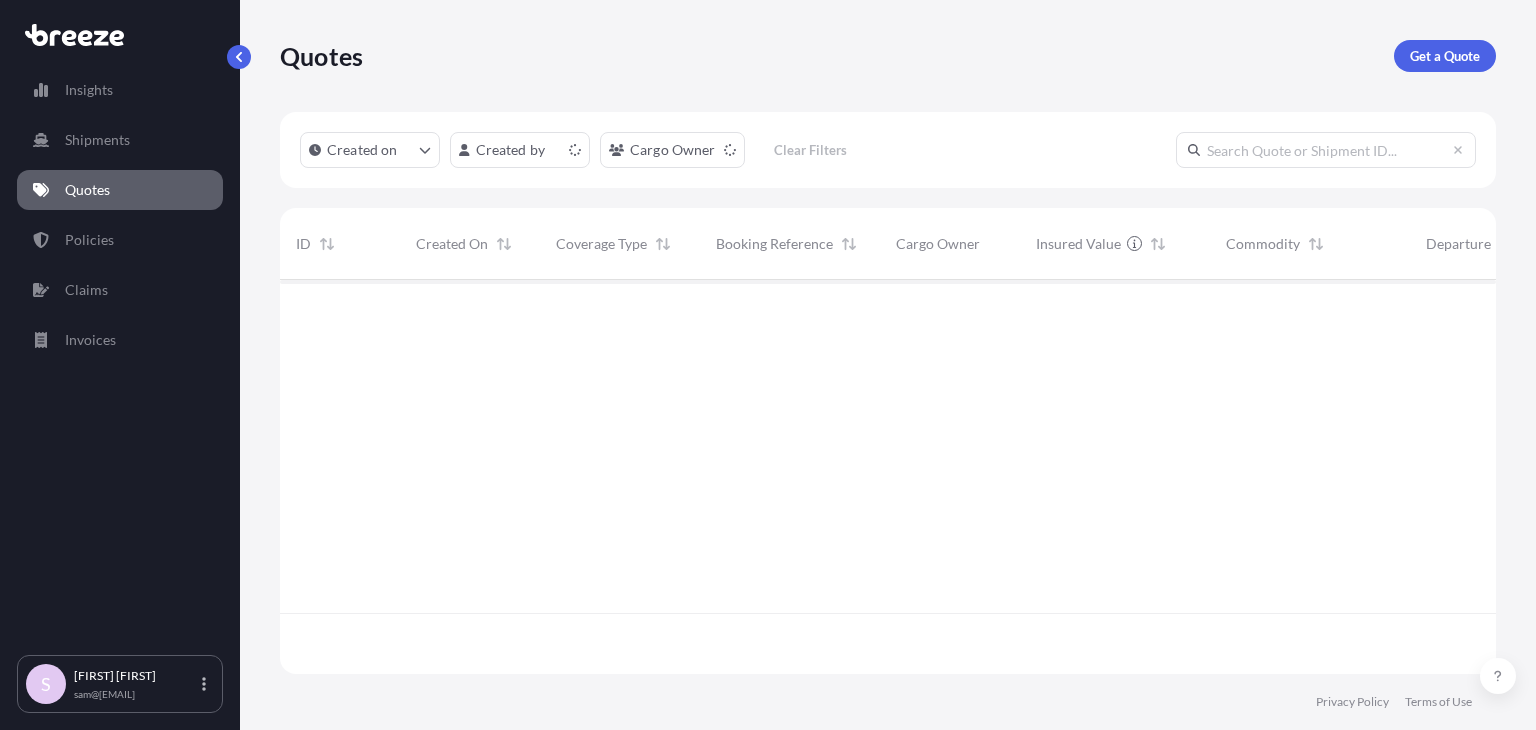 scroll, scrollTop: 16, scrollLeft: 16, axis: both 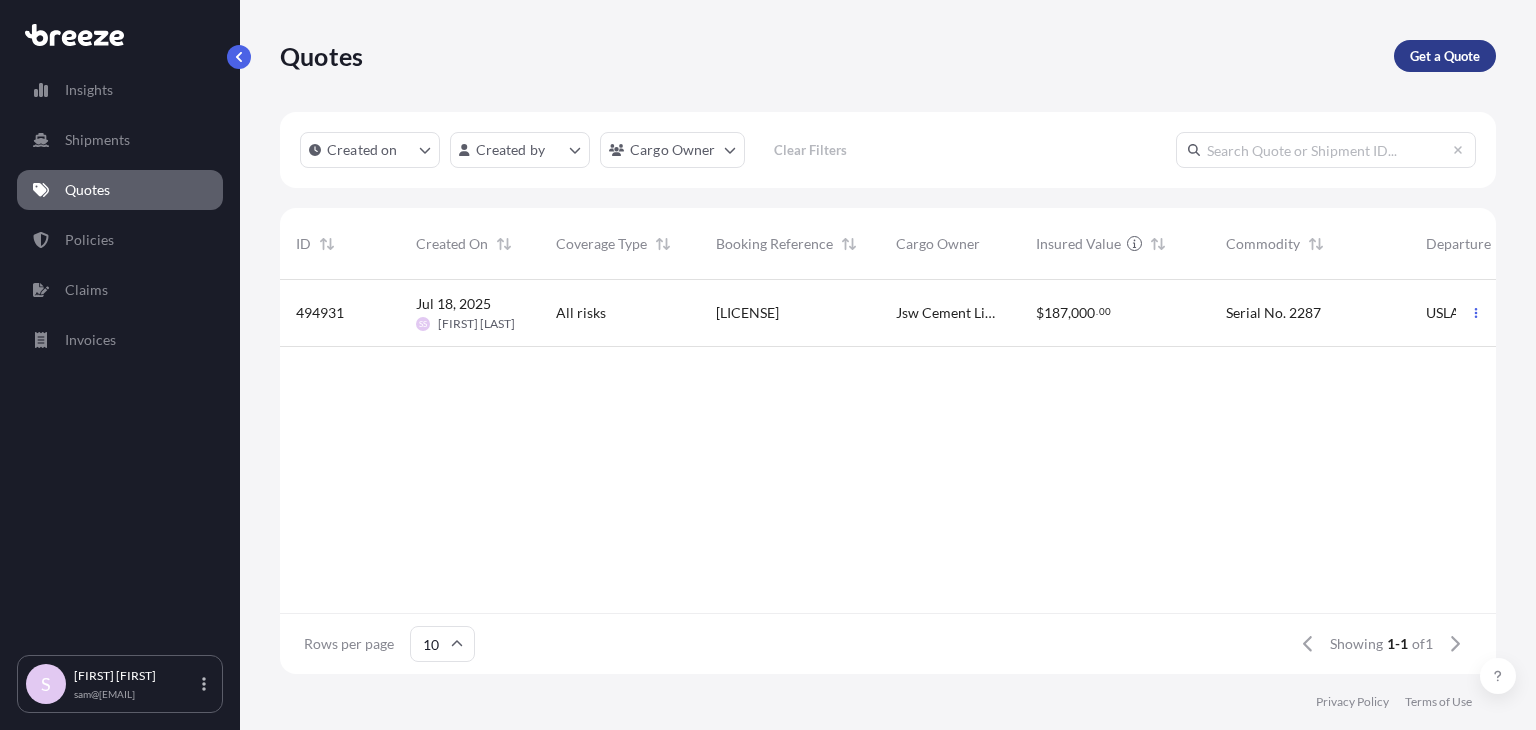 click on "Get a Quote" at bounding box center (1445, 56) 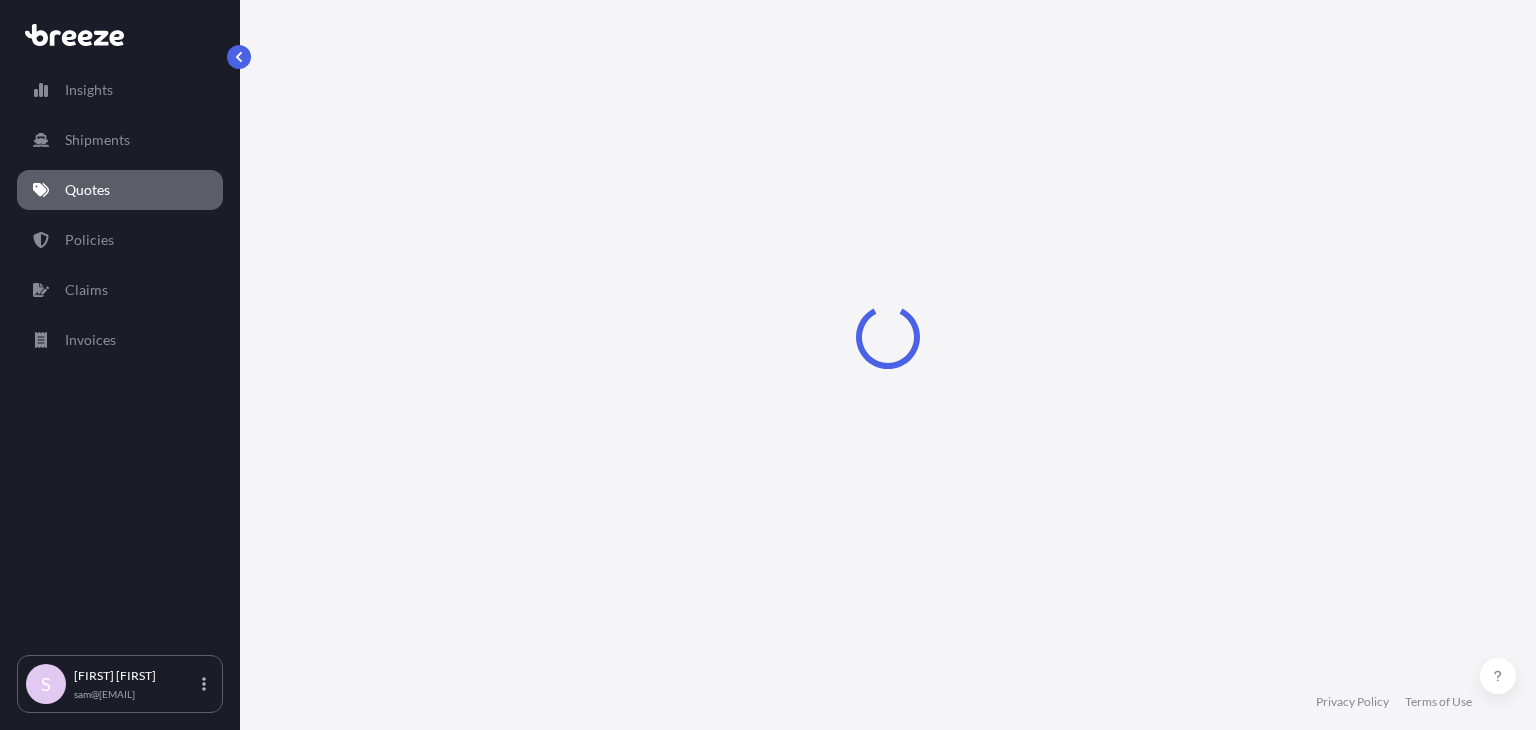 select on "Sea" 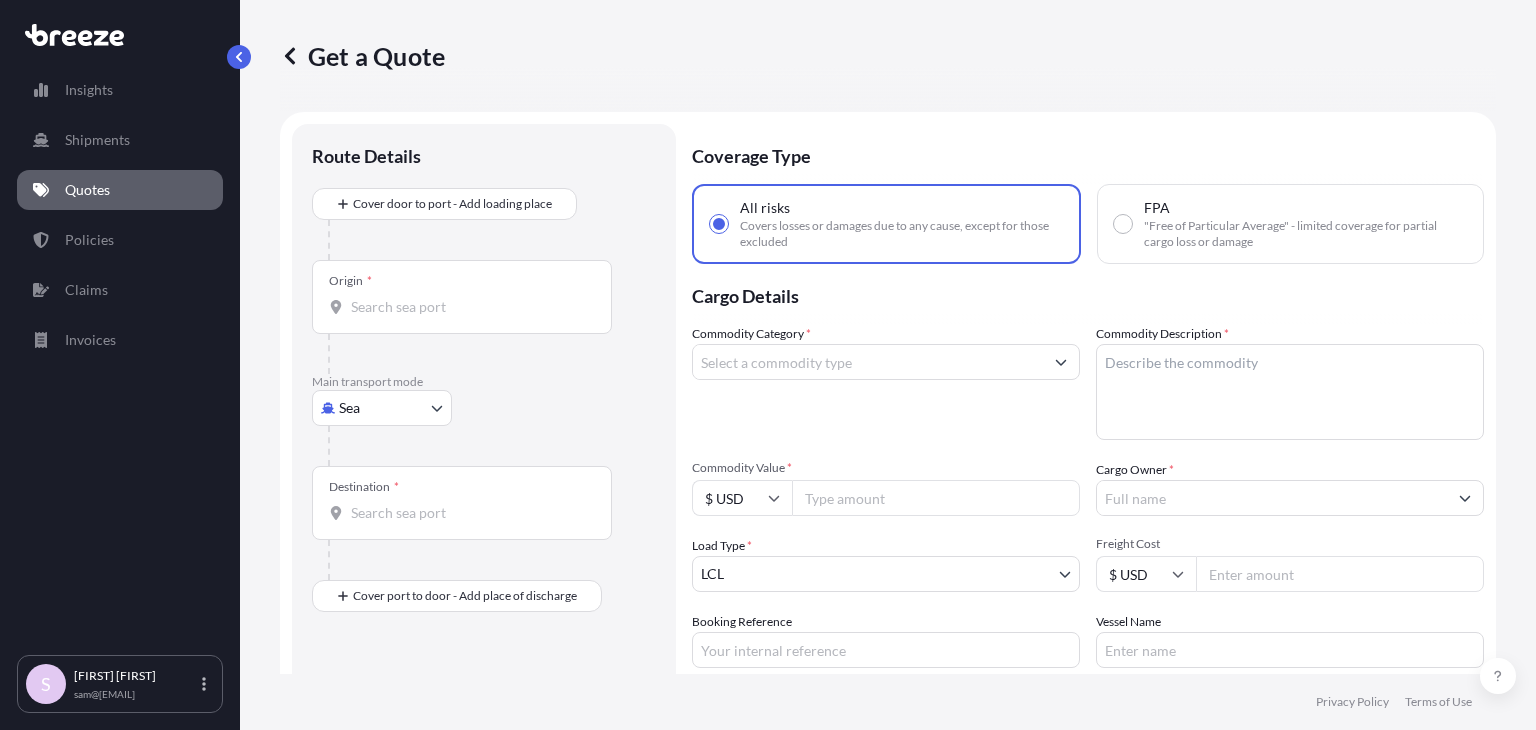 scroll, scrollTop: 32, scrollLeft: 0, axis: vertical 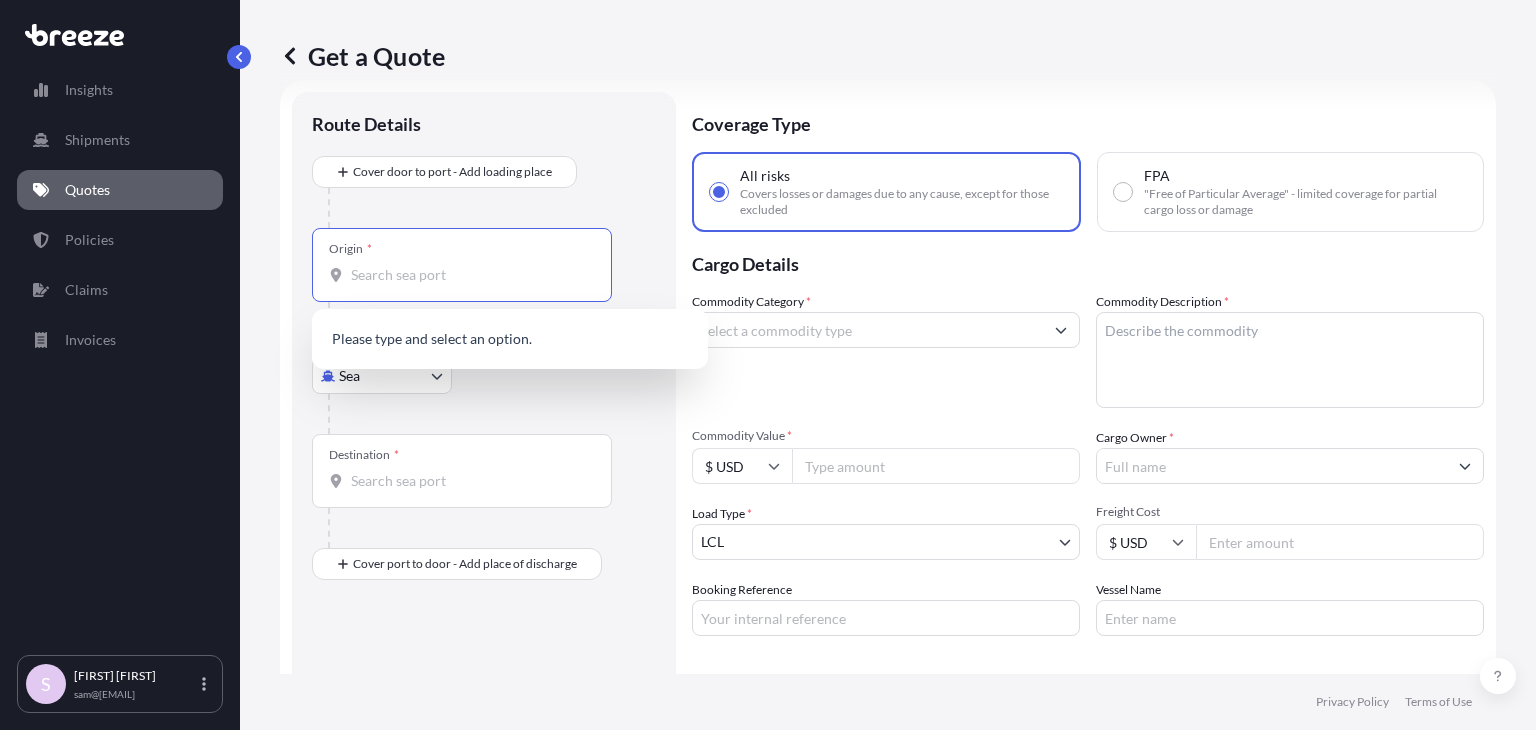 click on "Origin *" at bounding box center (469, 275) 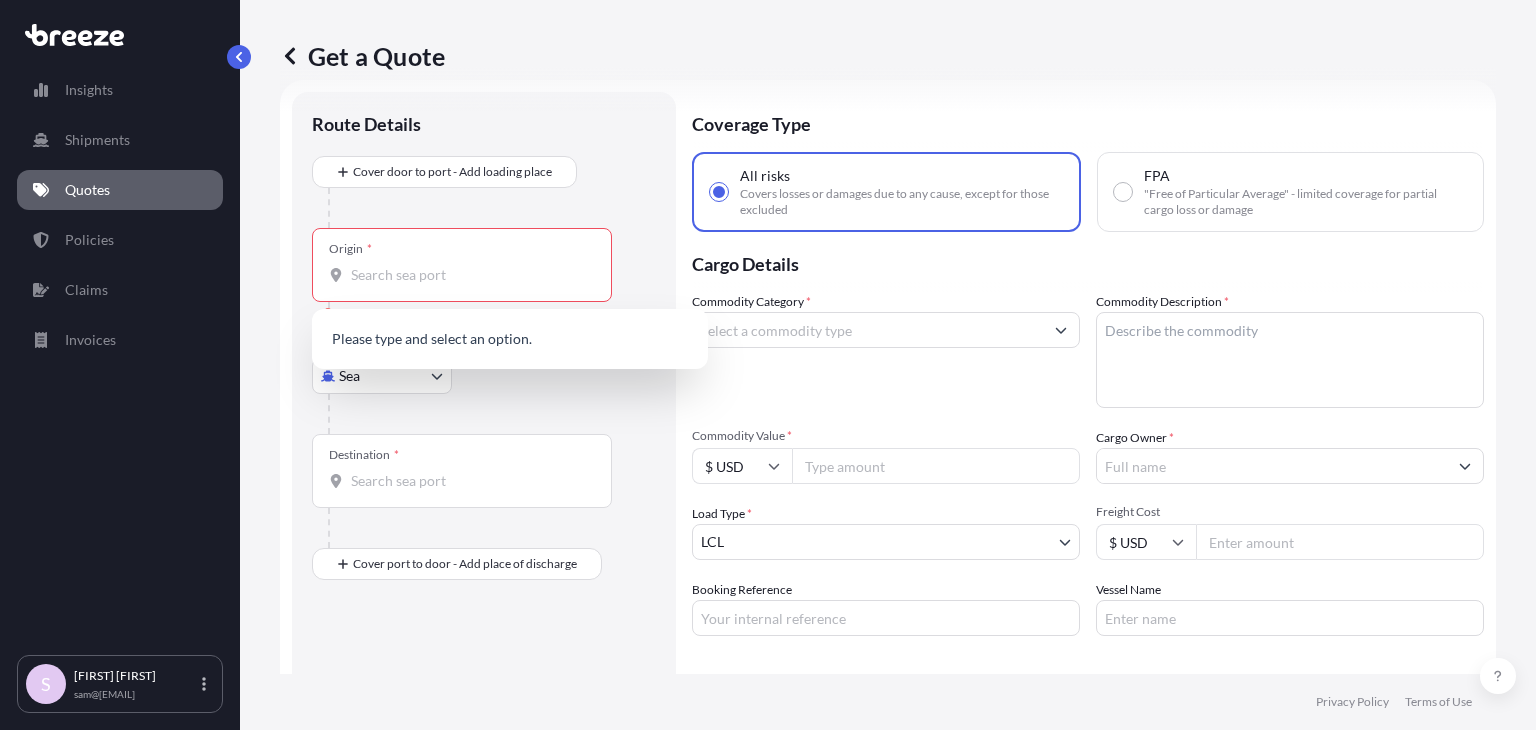 click at bounding box center (492, 414) 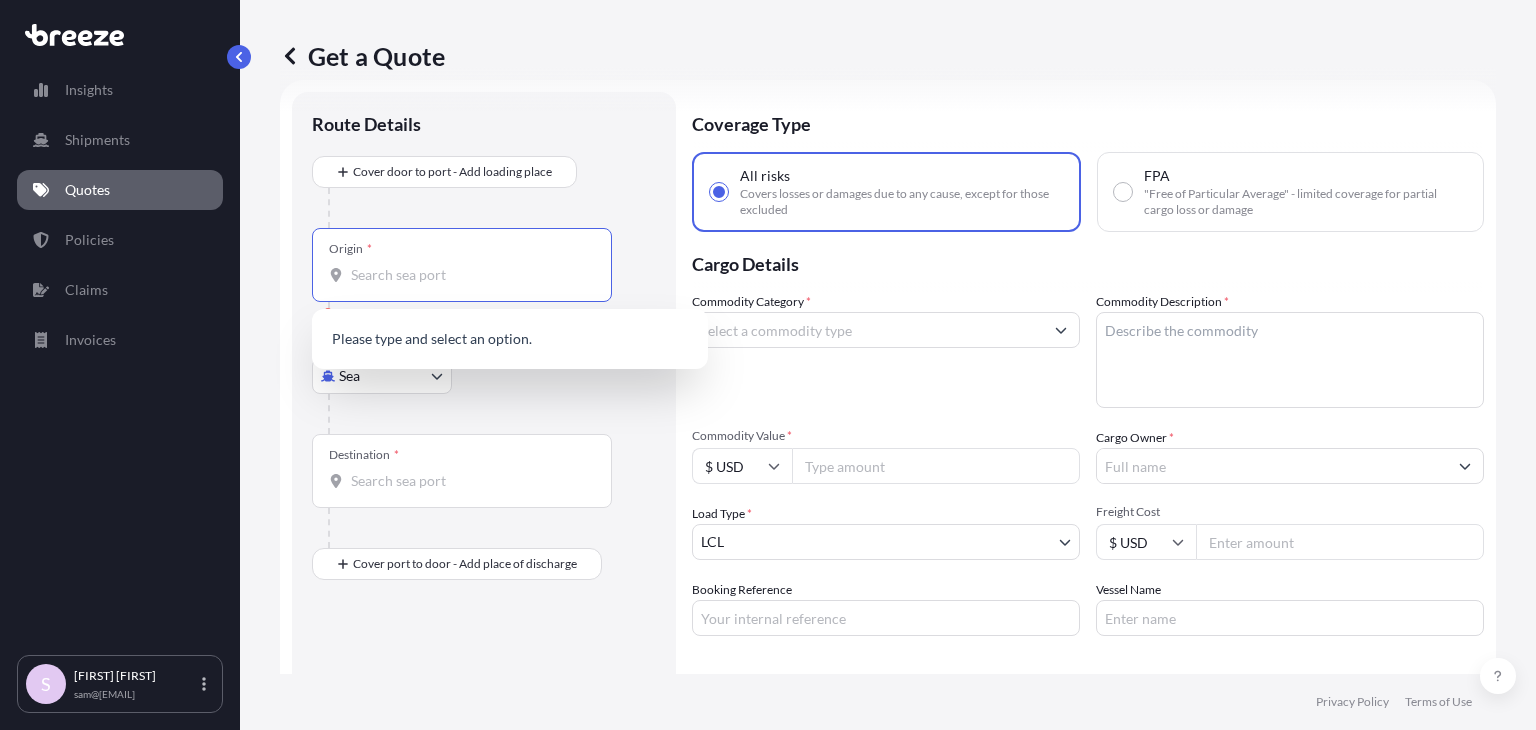 click on "Origin * Please select an origin" at bounding box center [469, 275] 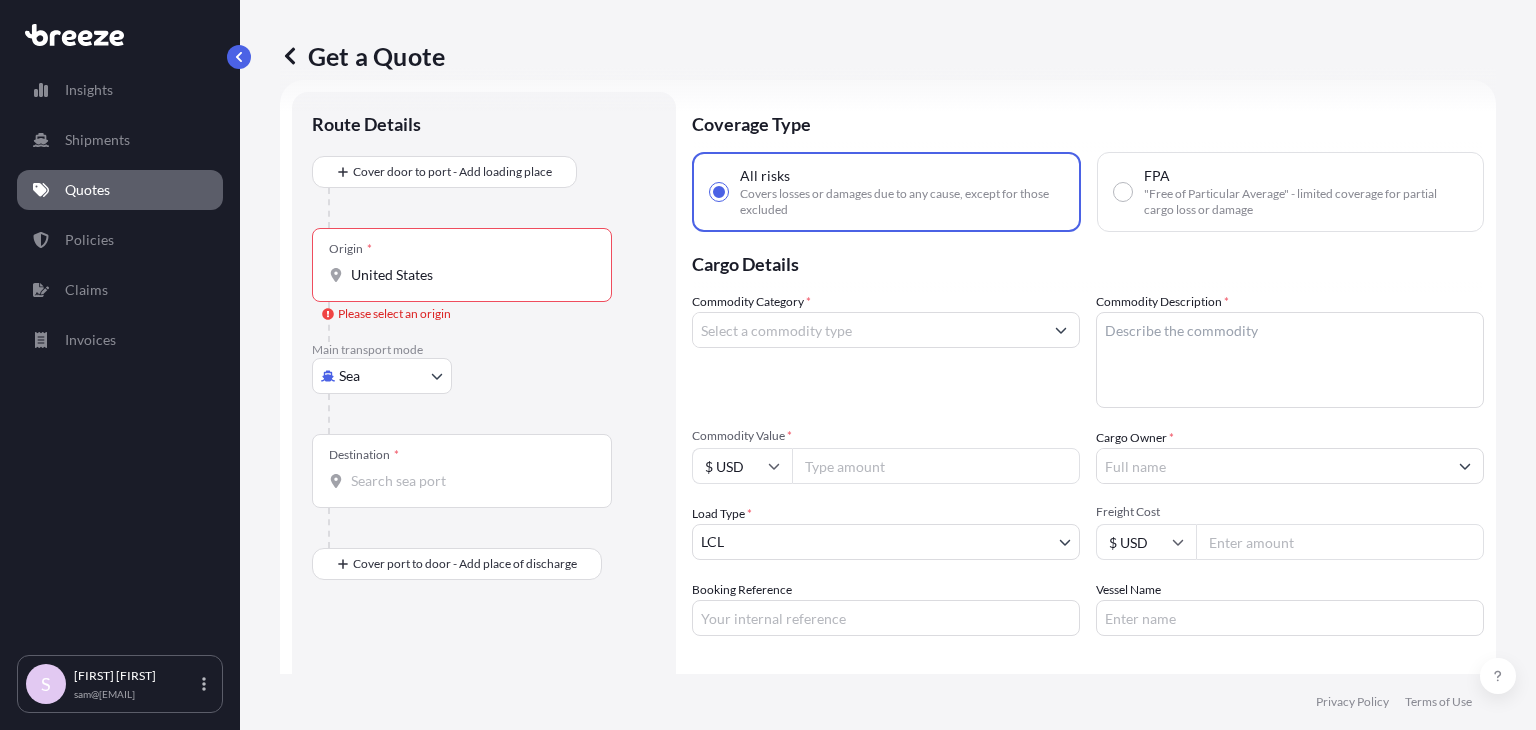 click on "Origin * [COUNTRY] Please select an origin Main transport mode Sea Sea Air Road Rail Destination * Cover port to door - Add place of discharge Road Road Rail Place of Discharge" at bounding box center [484, 450] 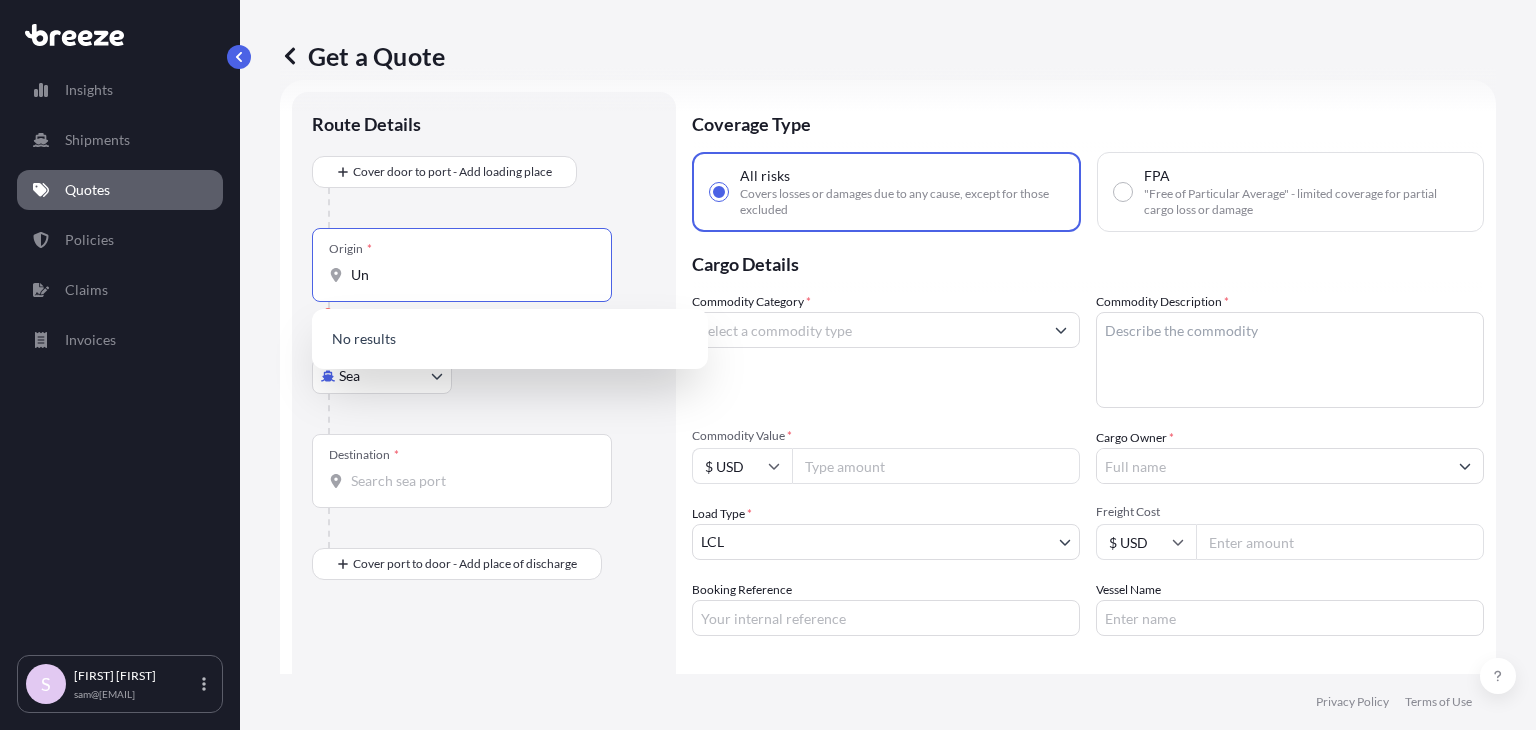 type on "U" 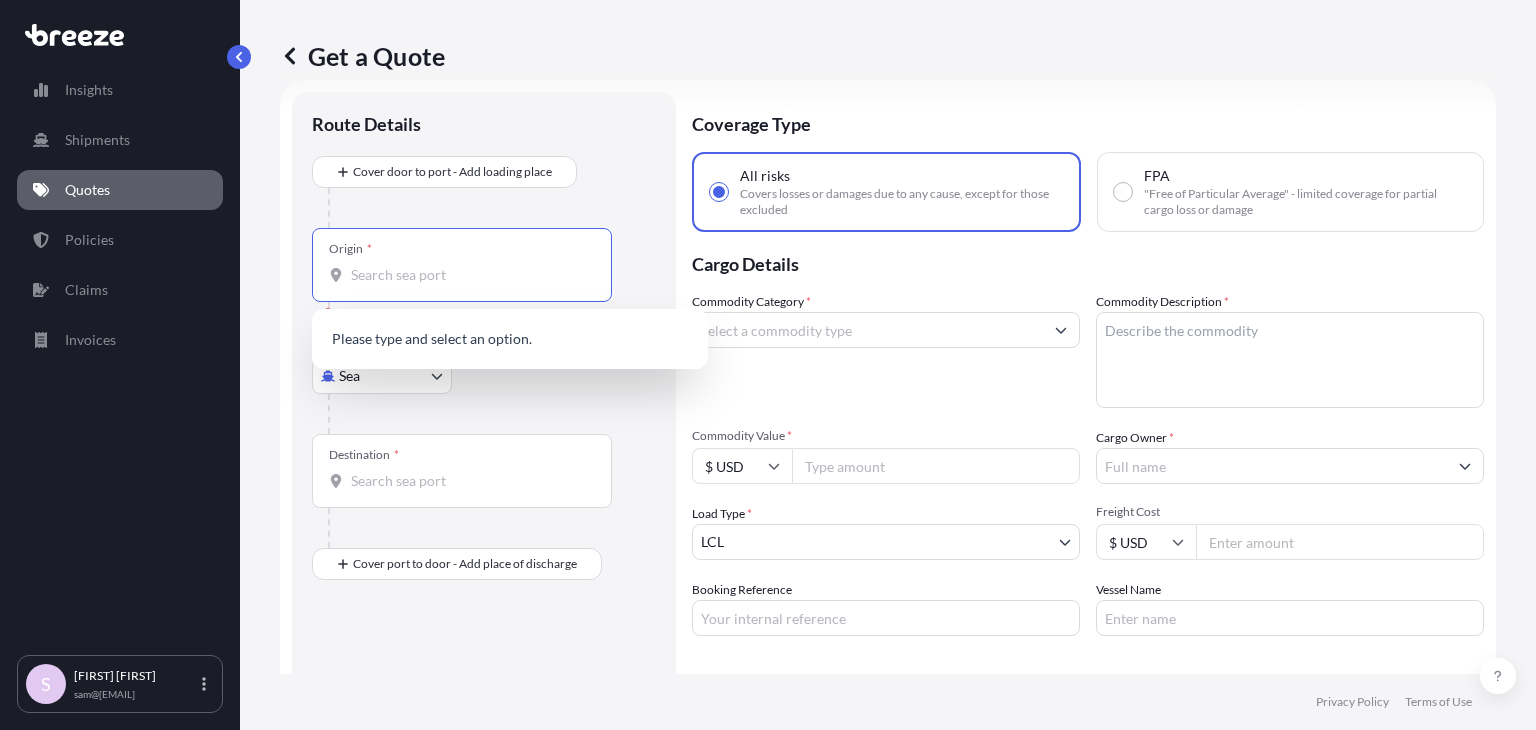 paste on "[STATE], [COUNTRY]" 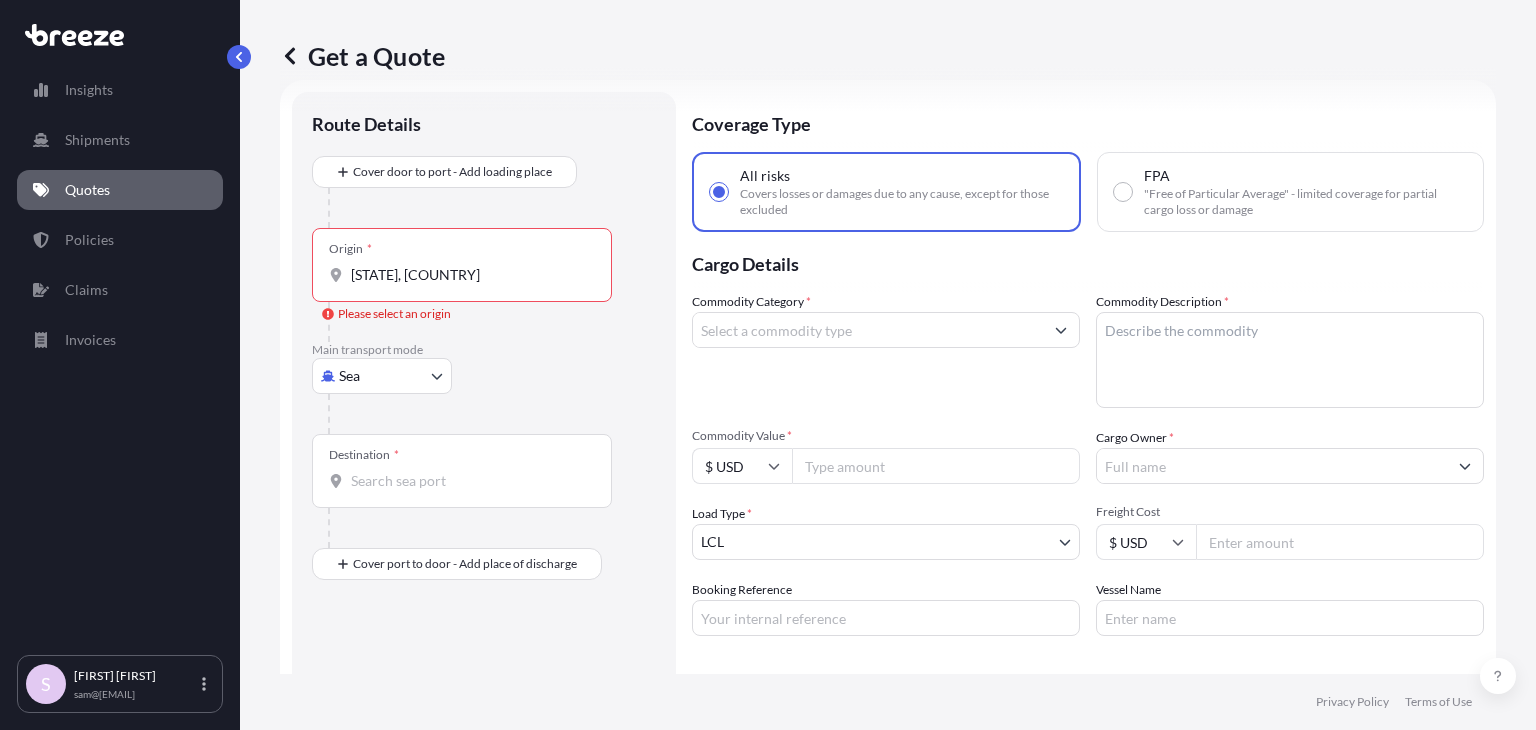 click on "Origin * [STATE], [COUNTRY]" at bounding box center [462, 265] 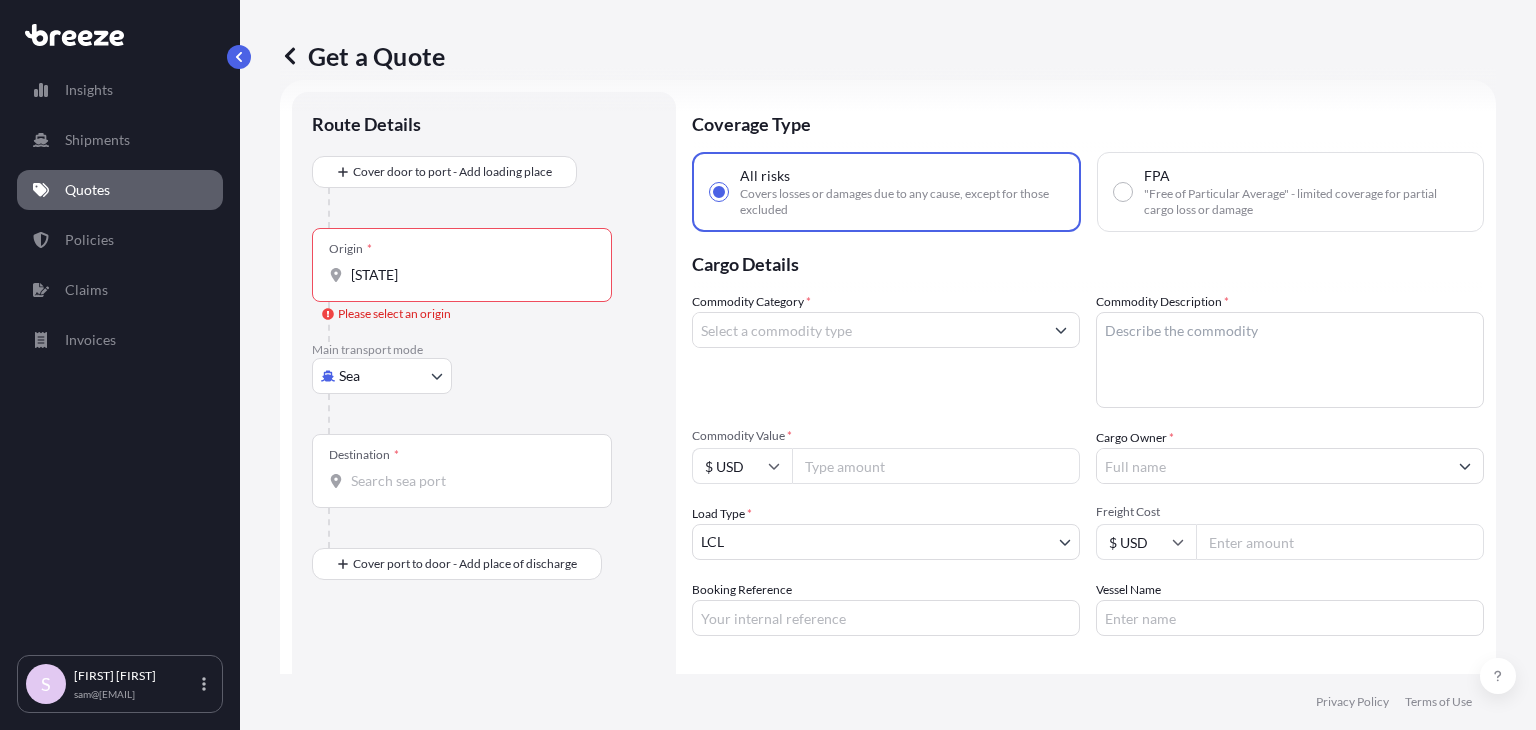 click on "Origin * [STATE]" at bounding box center (462, 265) 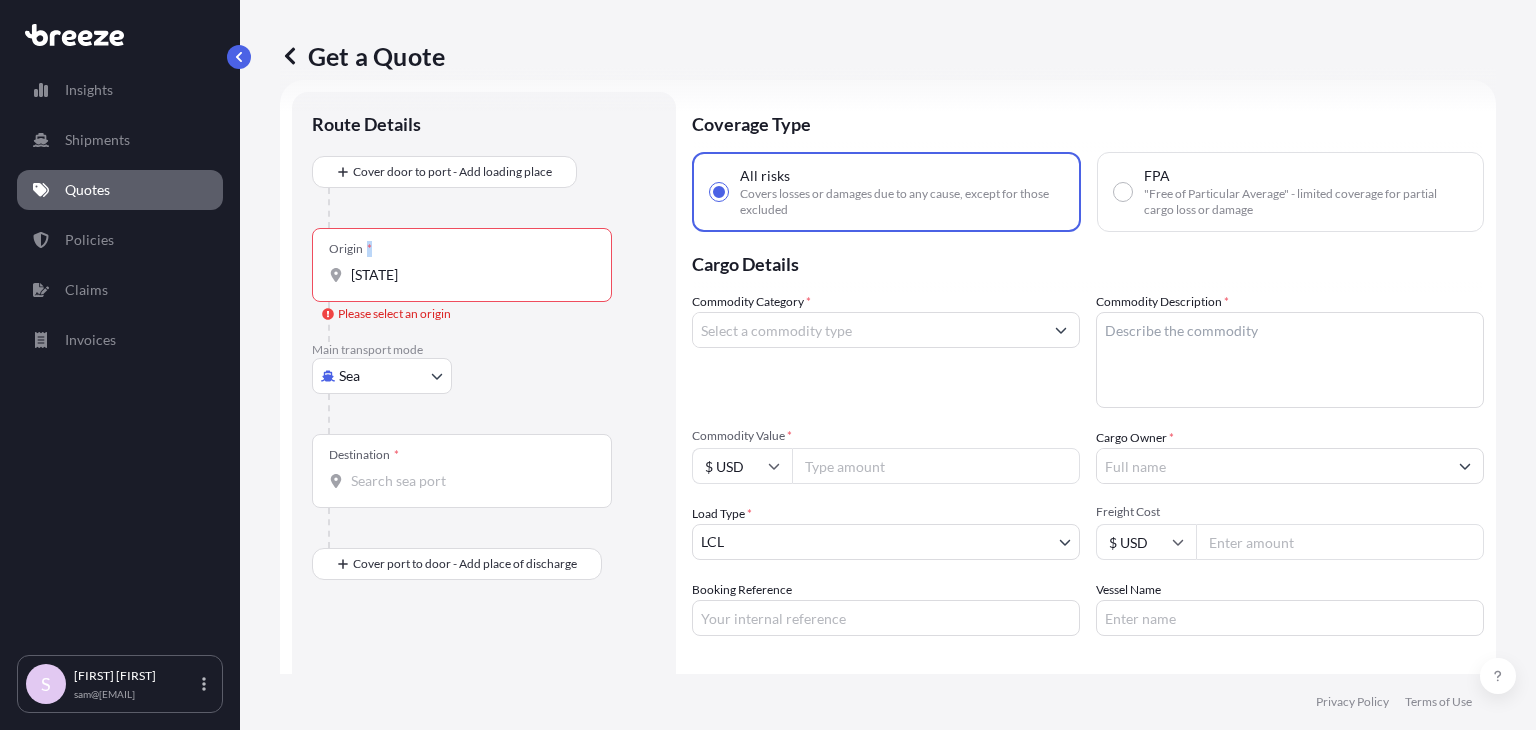 click on "Origin * [STATE]" at bounding box center (462, 265) 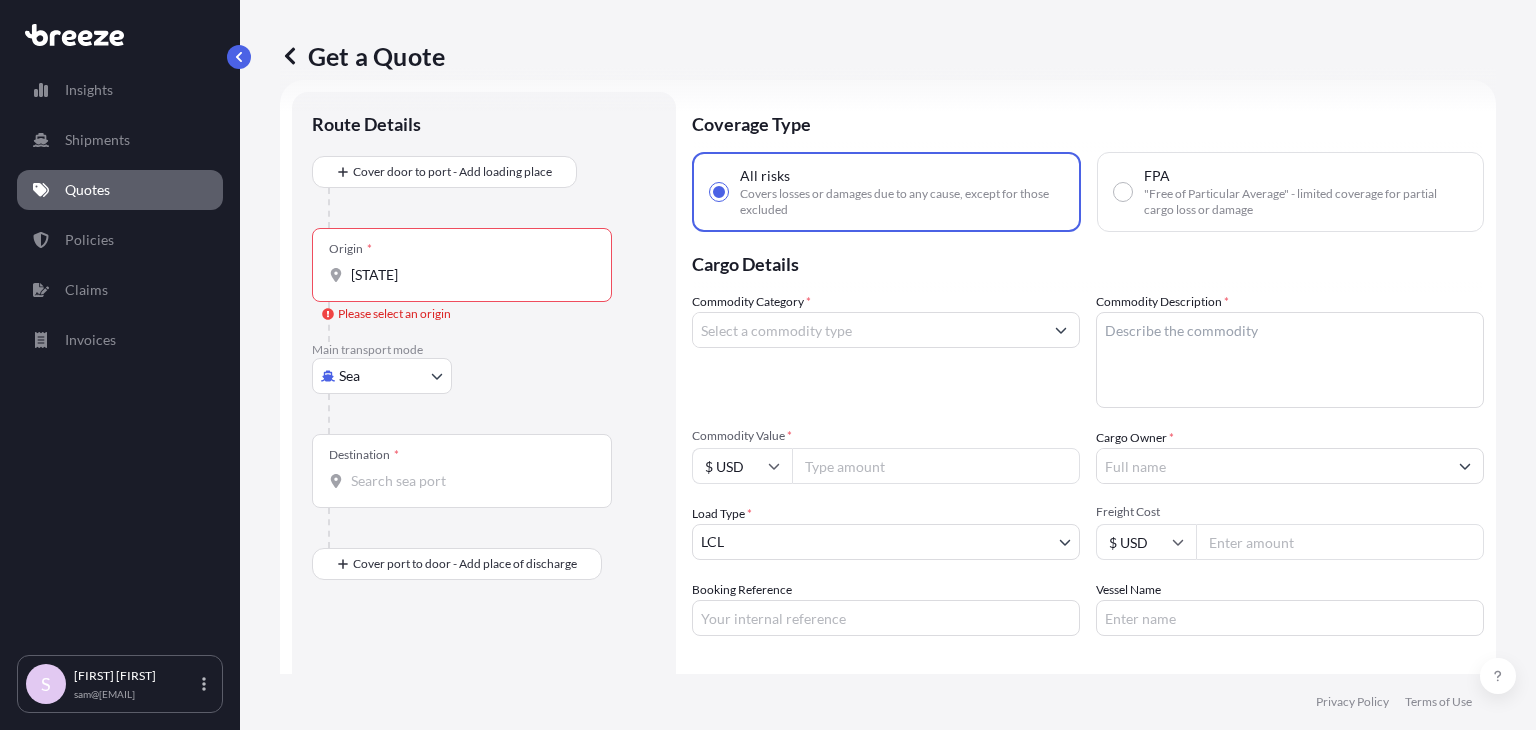 click on "[STATE]" at bounding box center (469, 275) 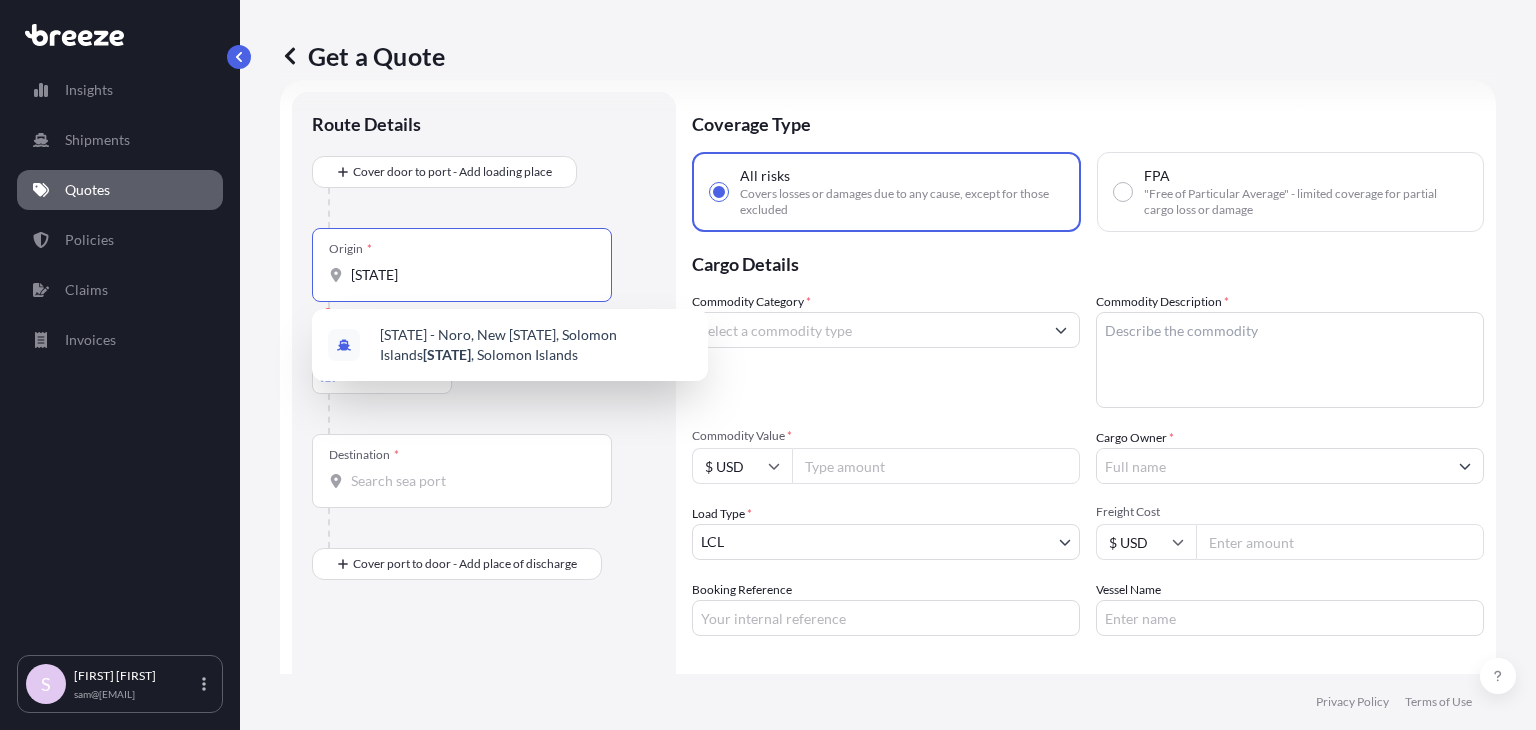 click on "[STATE]" at bounding box center (469, 275) 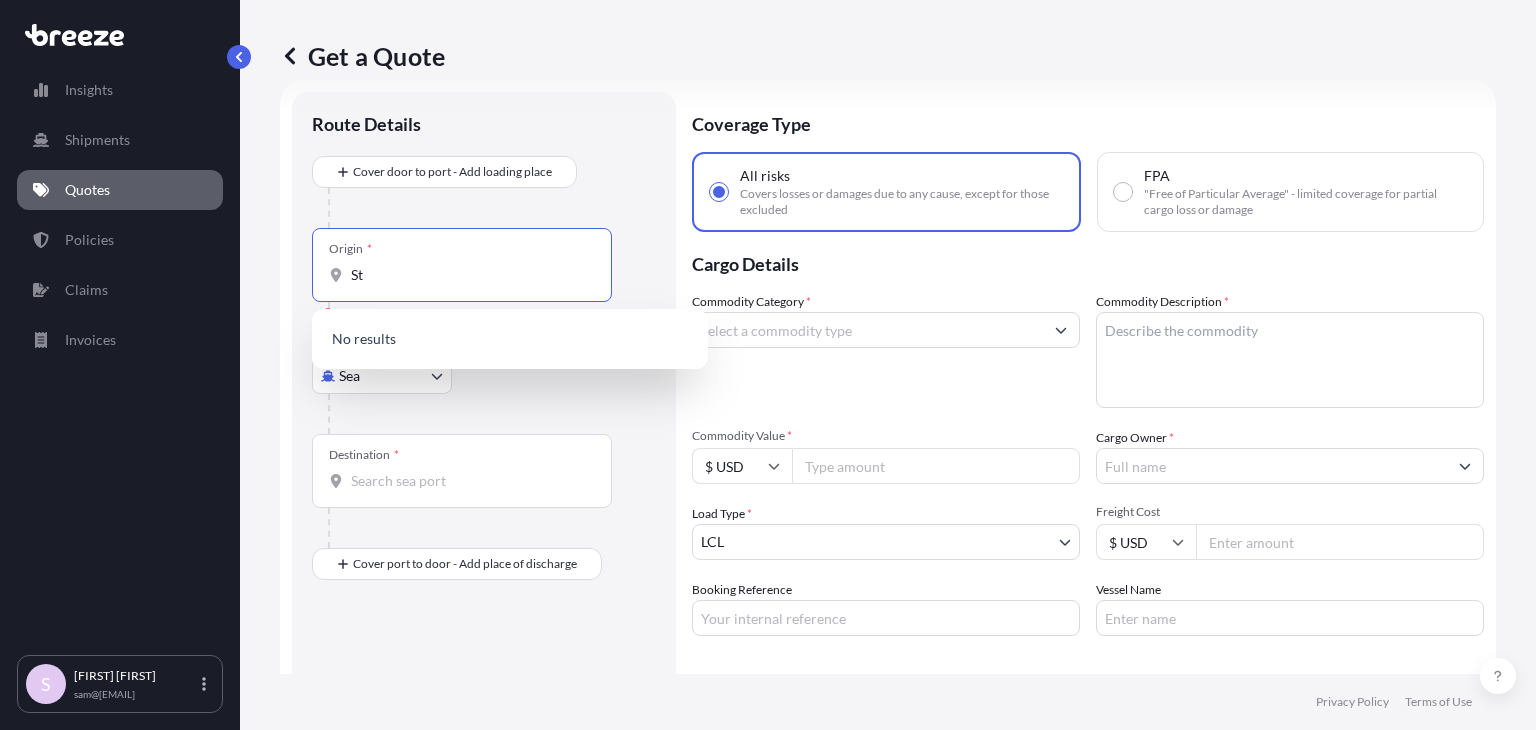 type on "S" 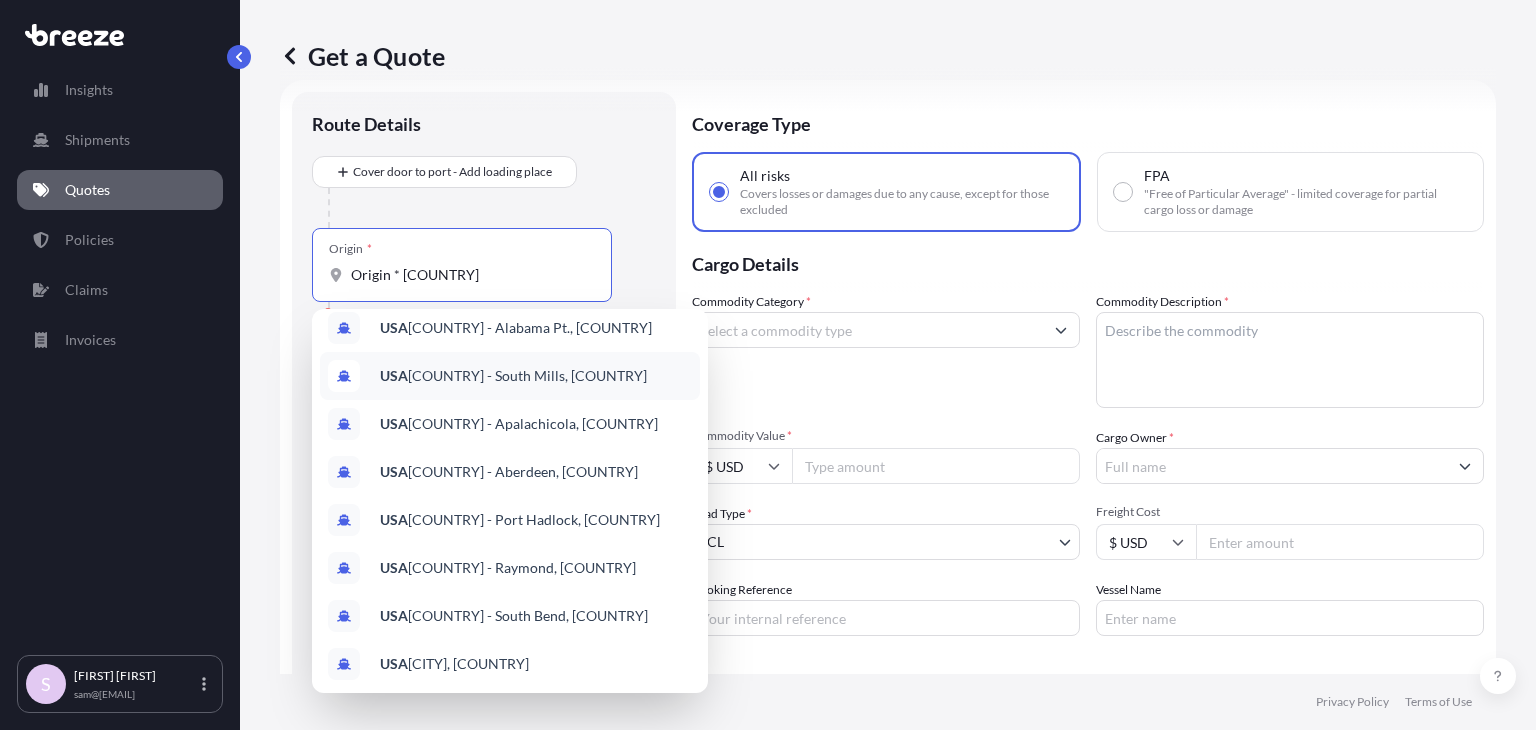 scroll, scrollTop: 112, scrollLeft: 0, axis: vertical 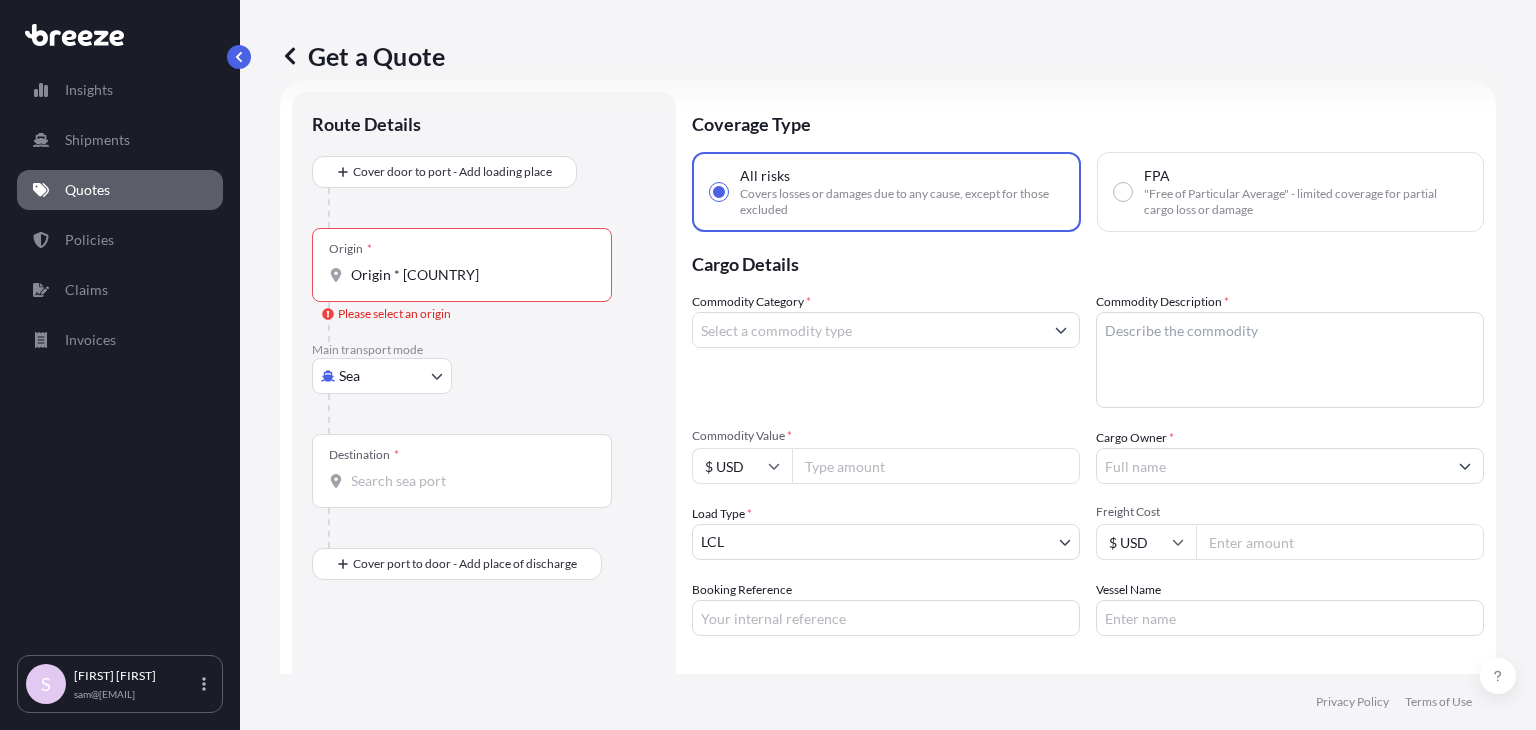 click on "Origin * [COUNTRY]" at bounding box center (462, 265) 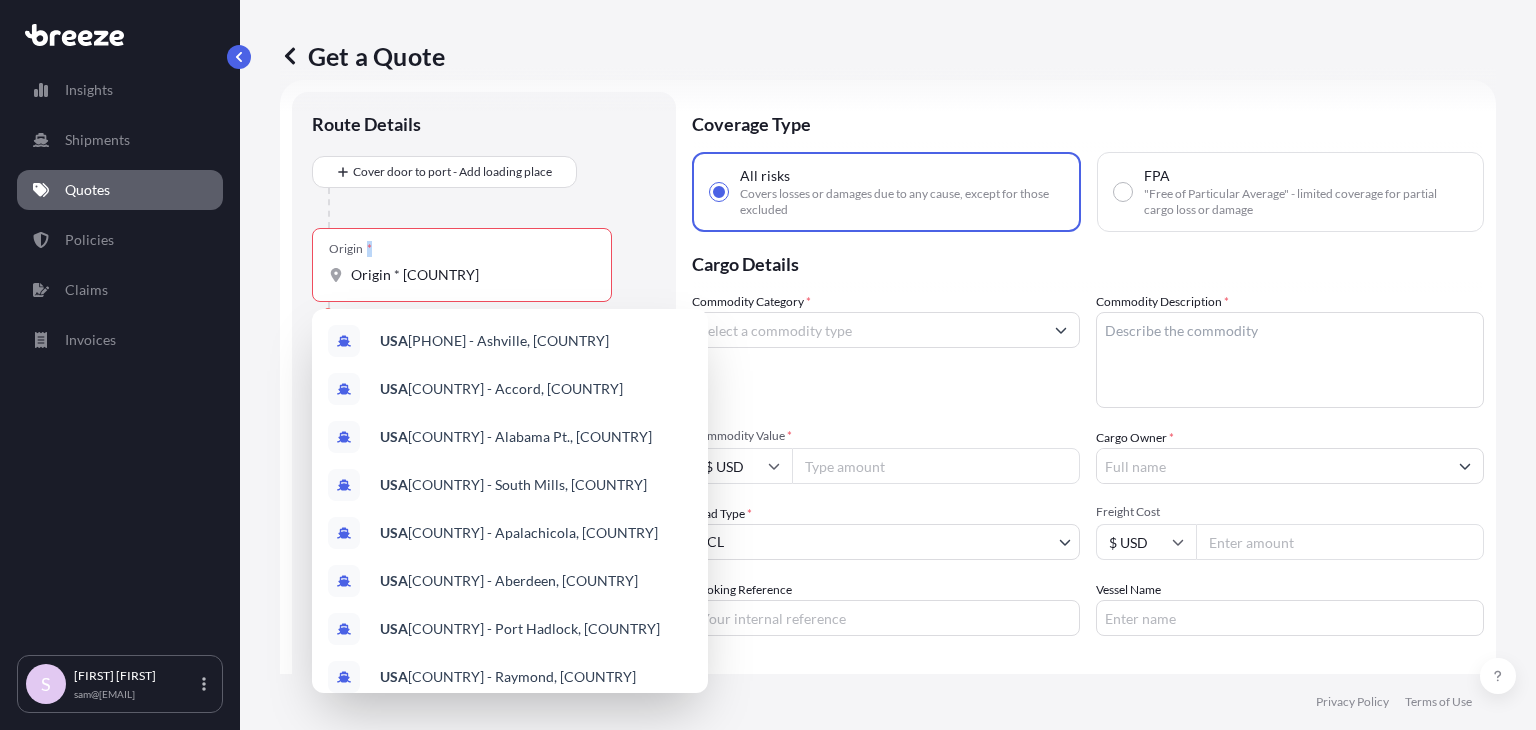 click on "Origin * [COUNTRY]" at bounding box center (462, 265) 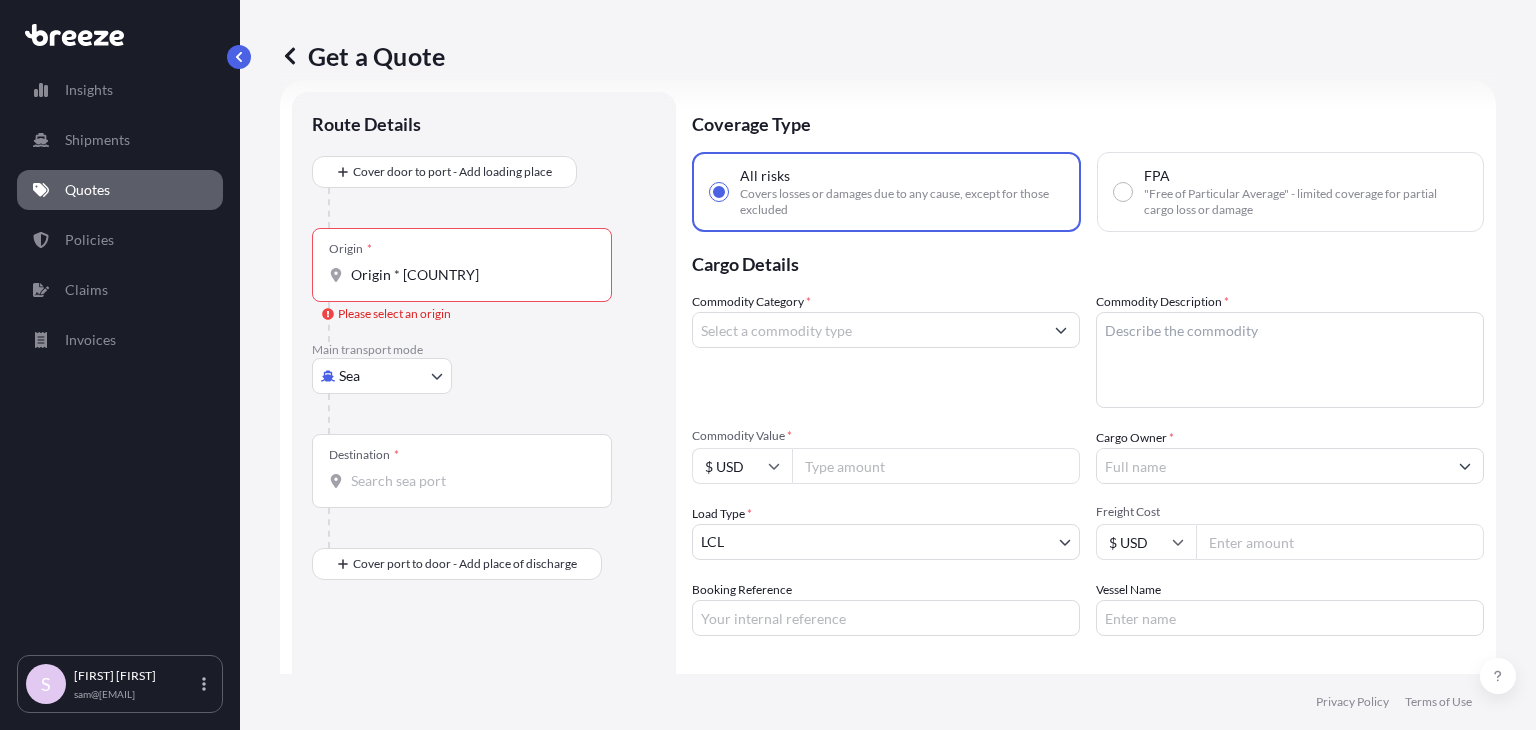 click on "Origin * [COUNTRY]" at bounding box center [469, 275] 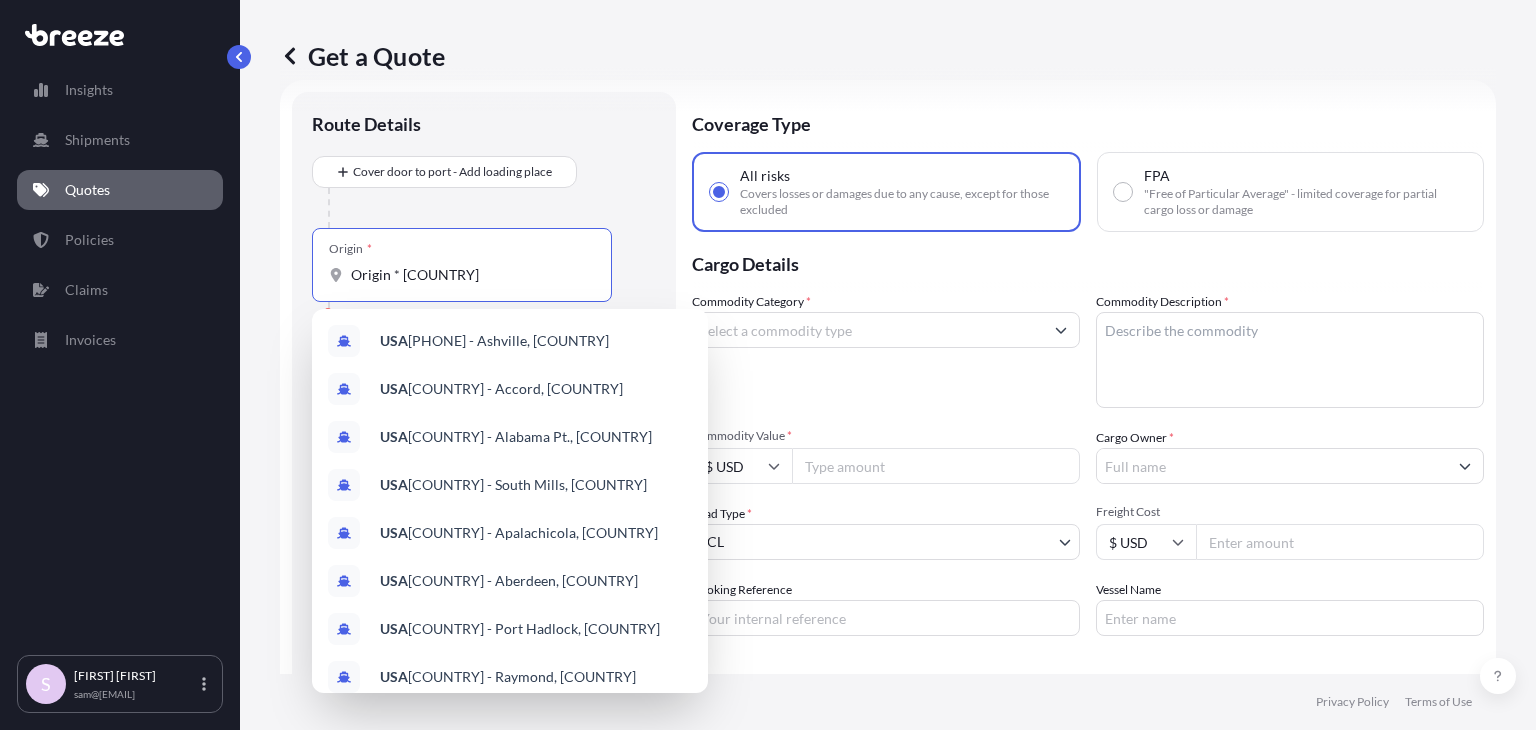 click on "Origin * [COUNTRY]" at bounding box center (469, 275) 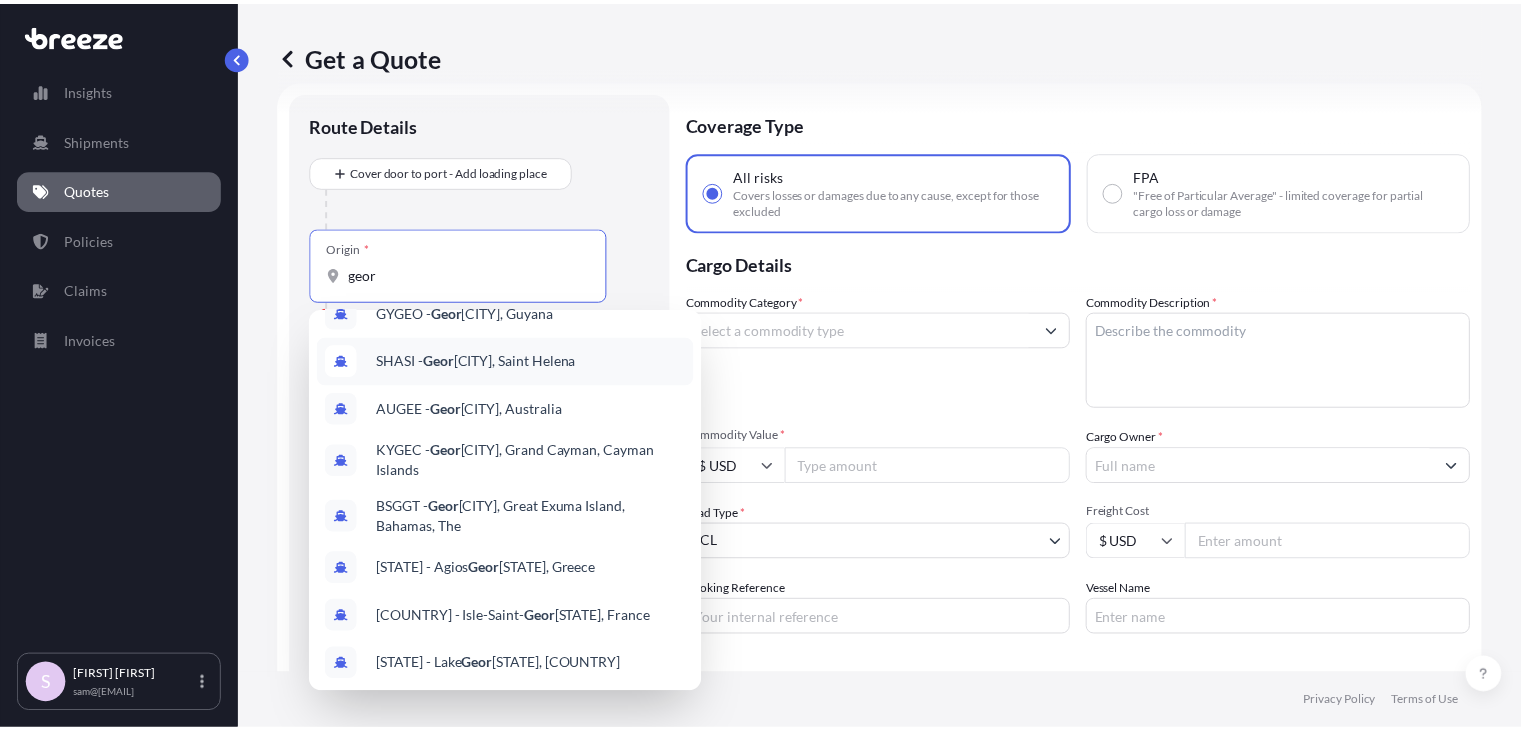scroll, scrollTop: 136, scrollLeft: 0, axis: vertical 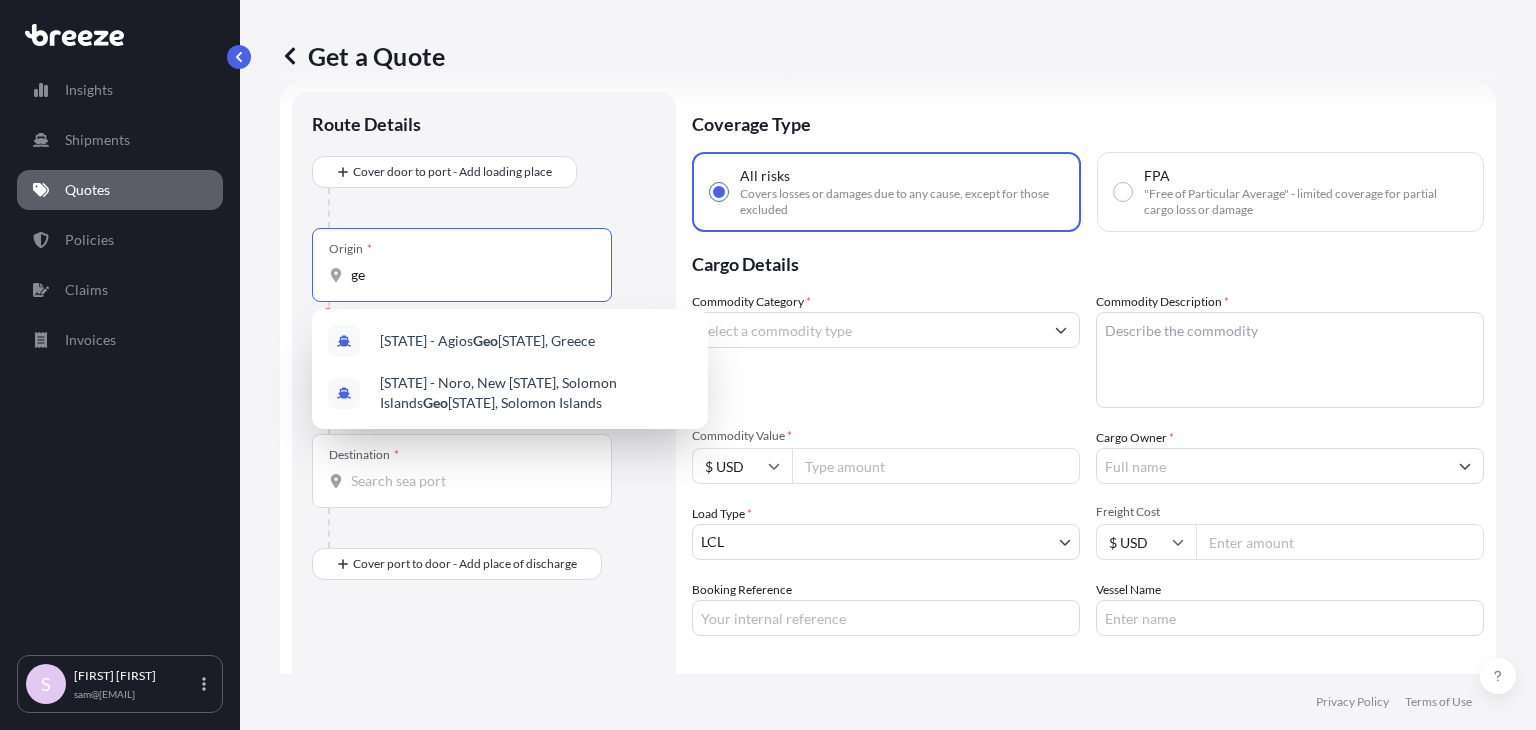 type on "g" 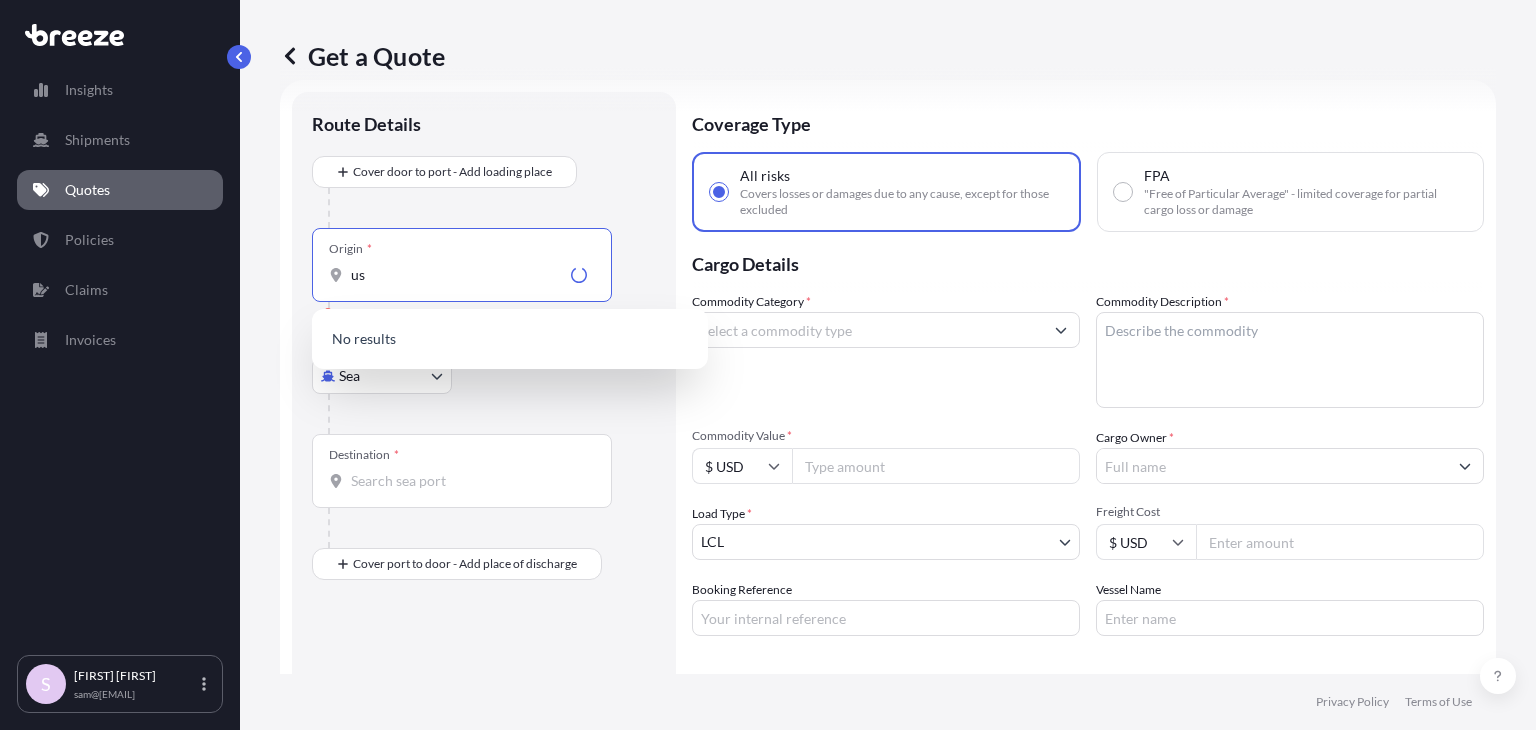 type on "us" 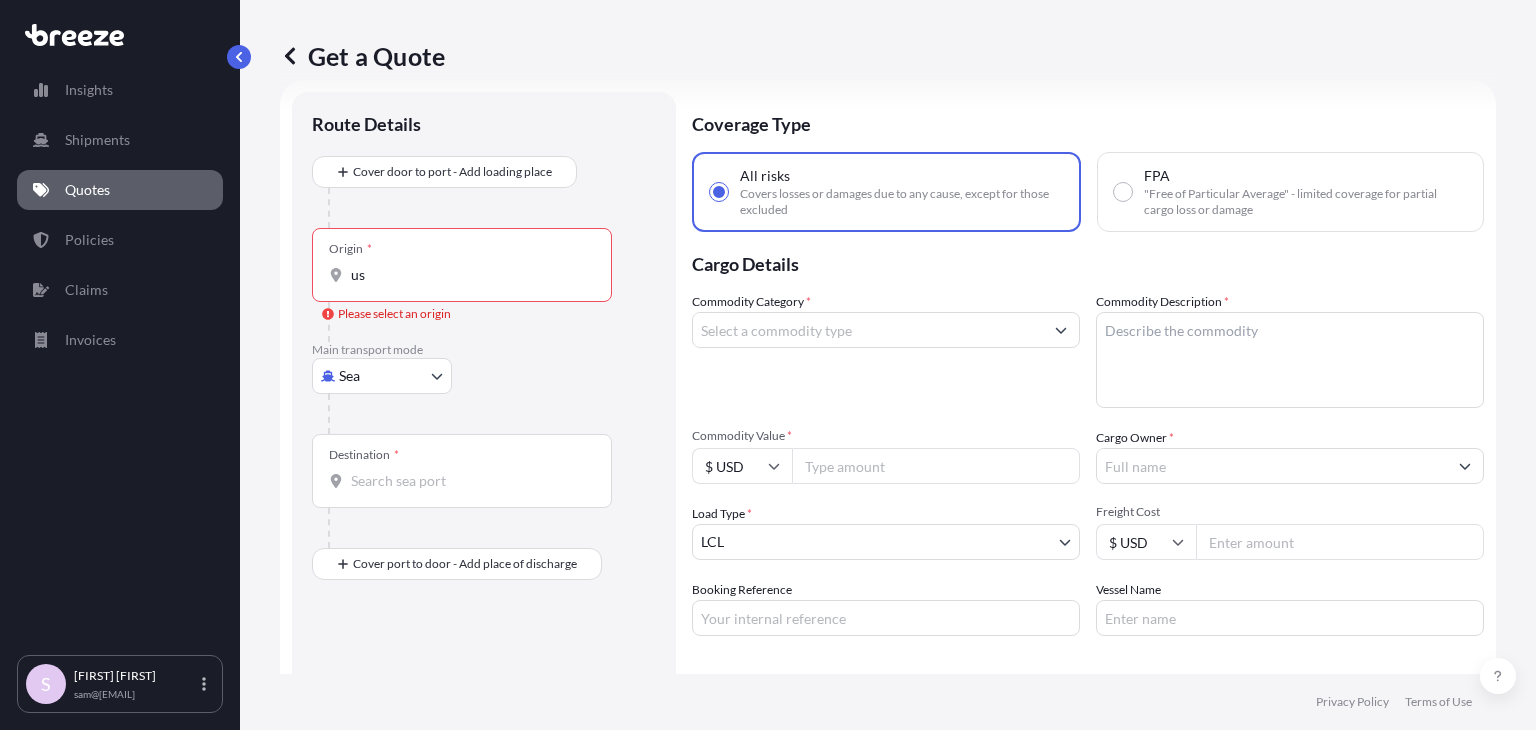 click on "Commodity Category *" at bounding box center (868, 330) 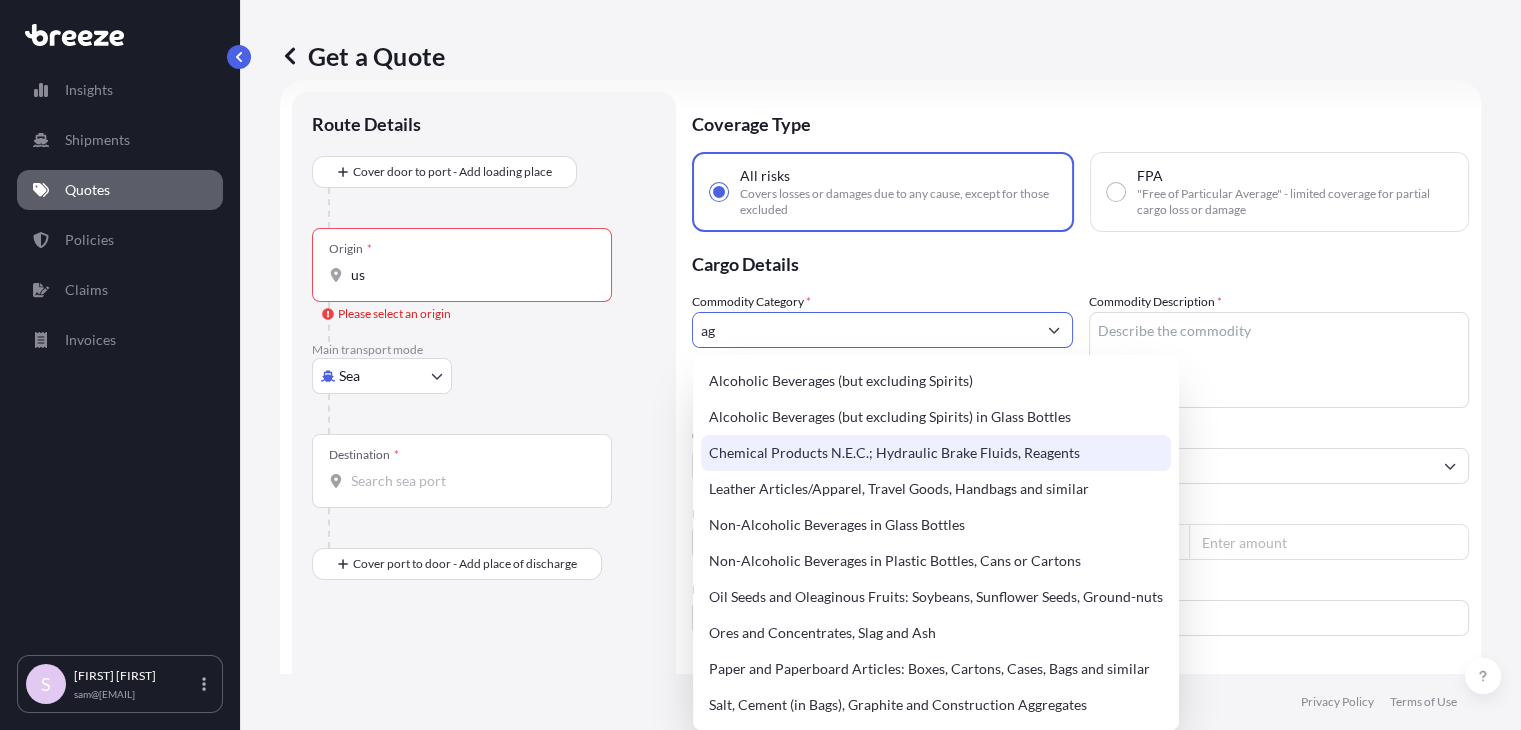 scroll, scrollTop: 48, scrollLeft: 0, axis: vertical 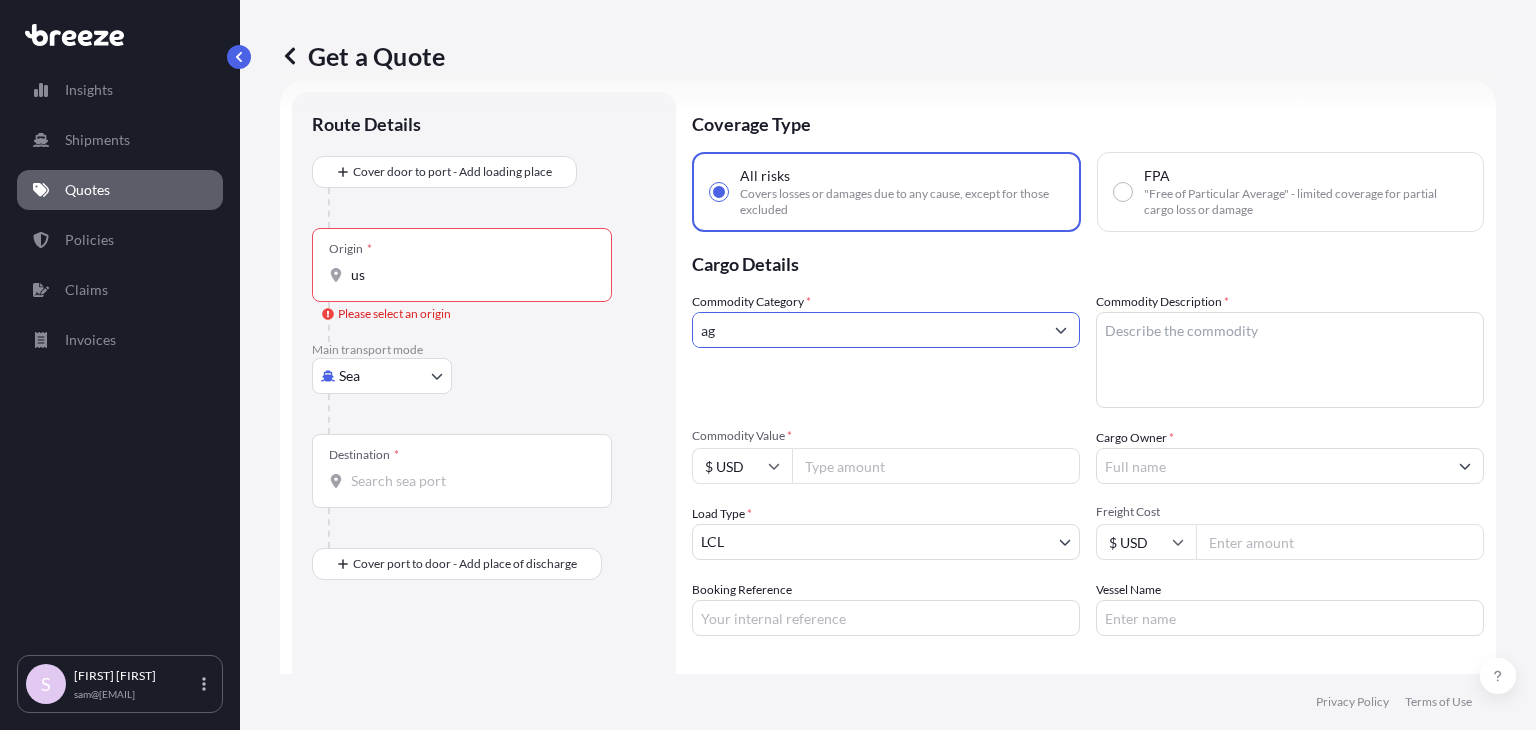 click on "ag" at bounding box center (868, 330) 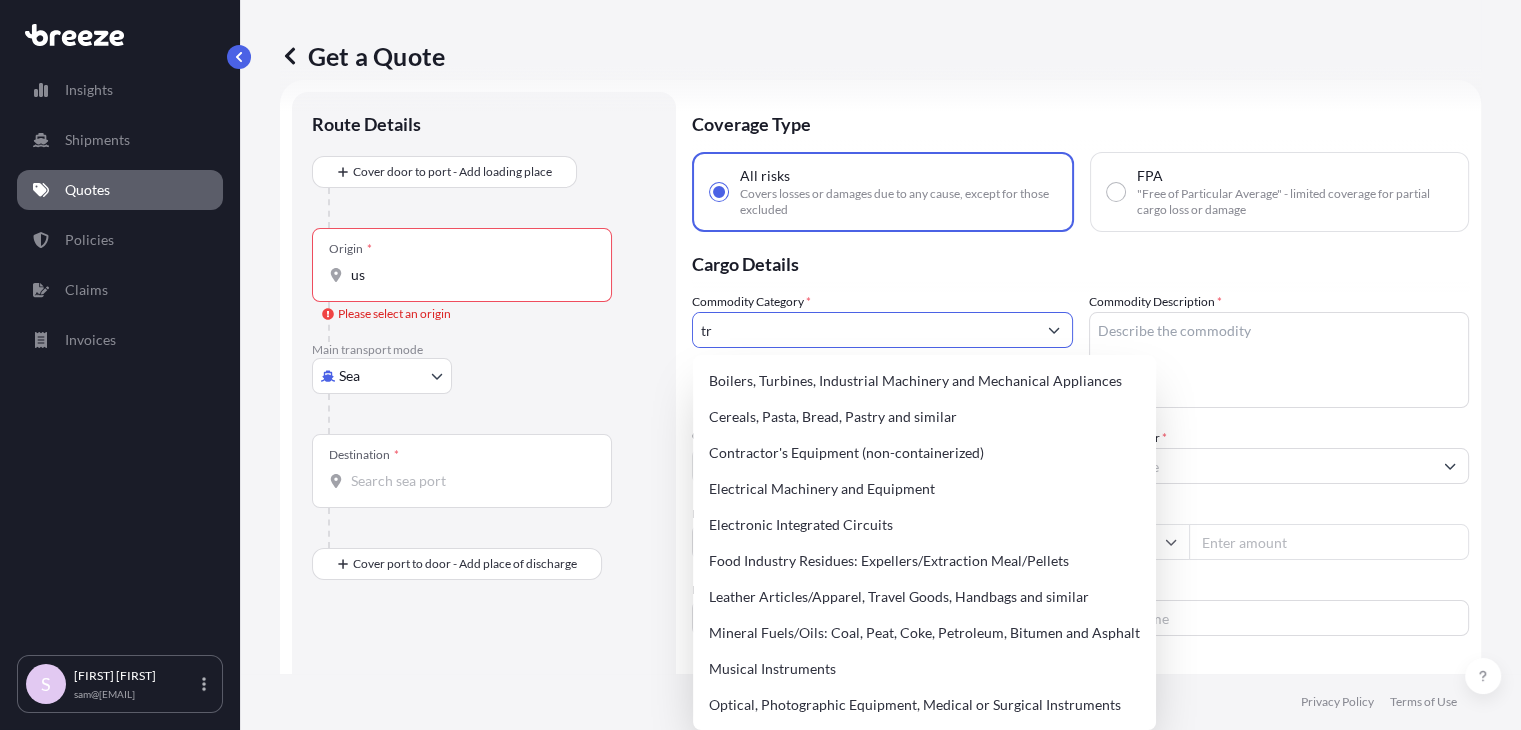 type on "t" 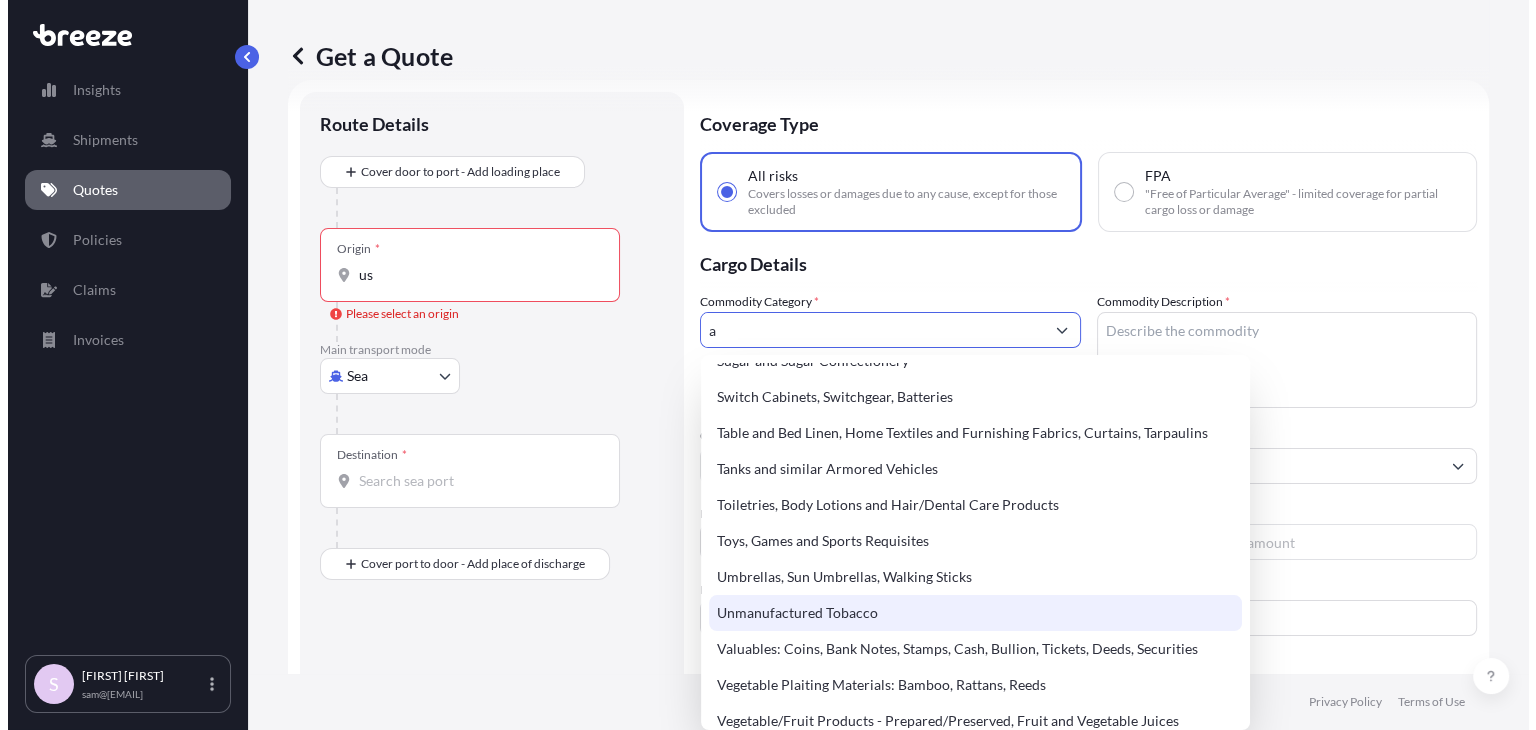 scroll, scrollTop: 4116, scrollLeft: 0, axis: vertical 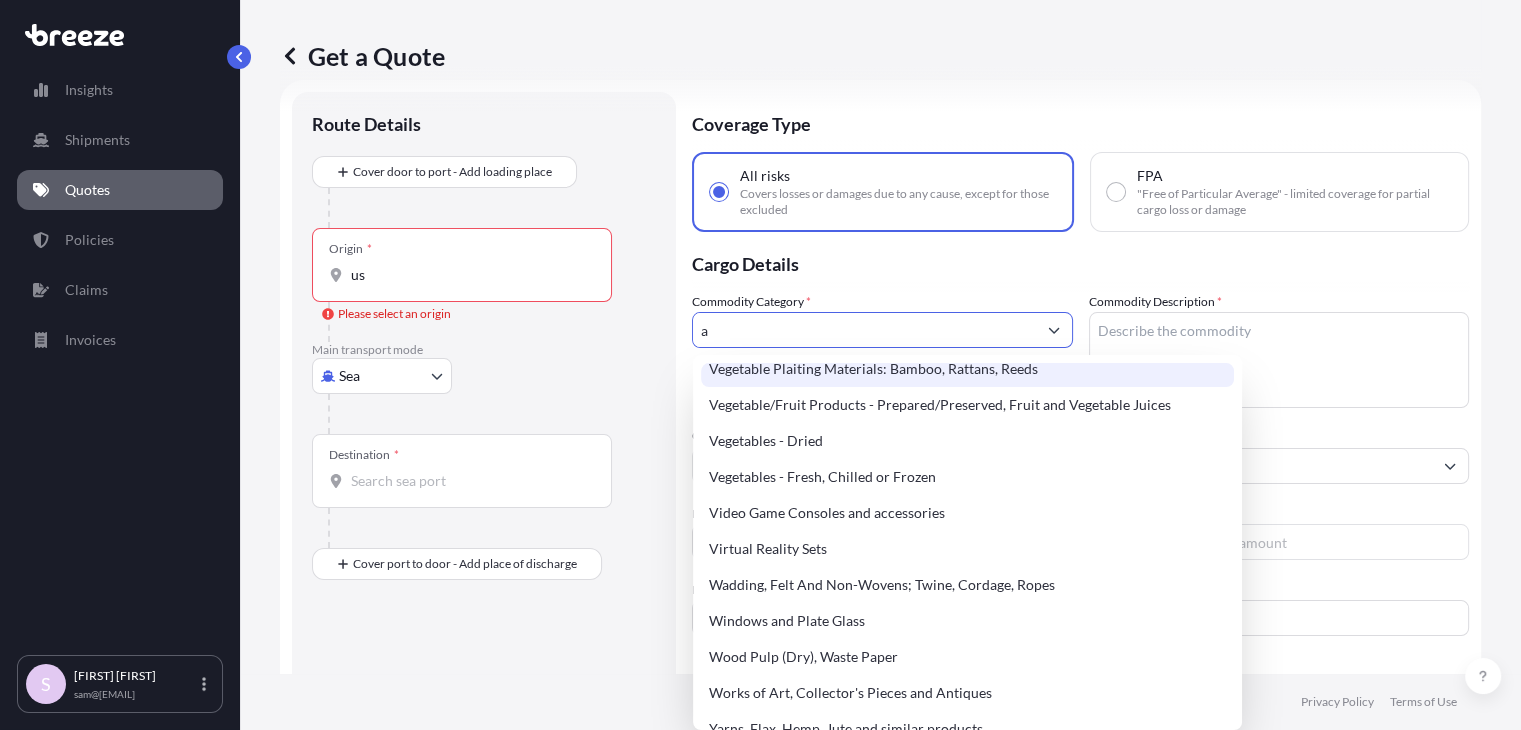 click on "a" at bounding box center (864, 330) 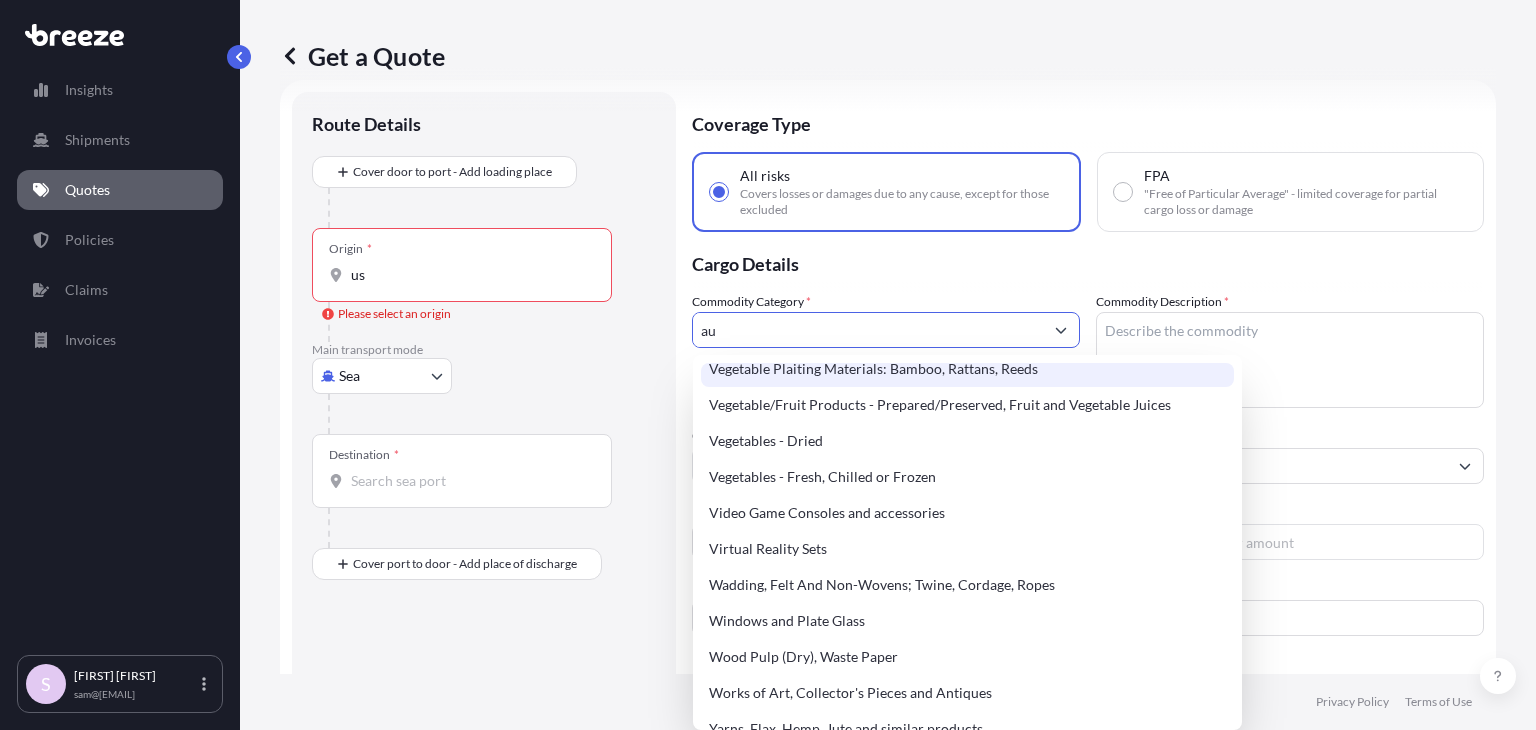 scroll, scrollTop: 0, scrollLeft: 0, axis: both 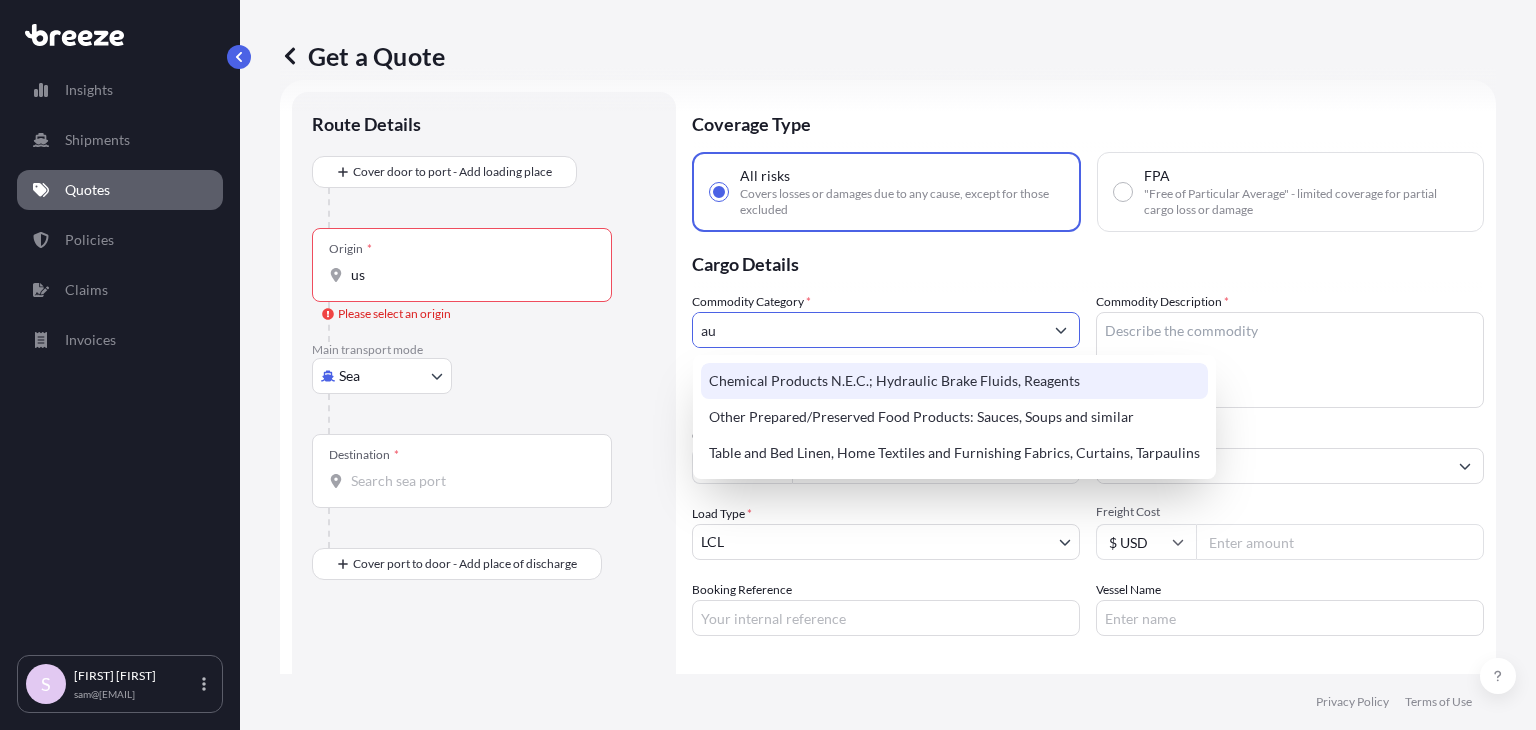 click on "au" at bounding box center (868, 330) 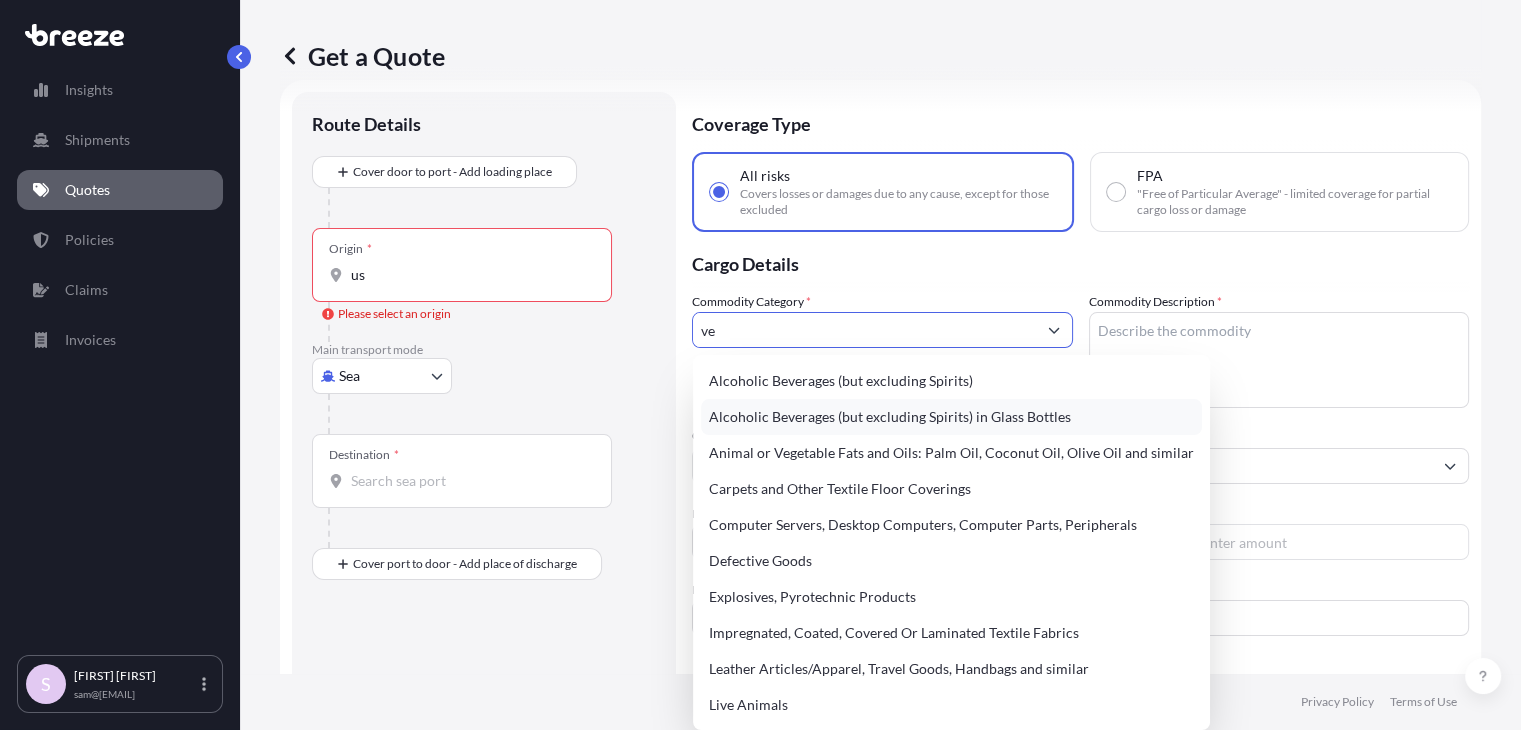 type on "v" 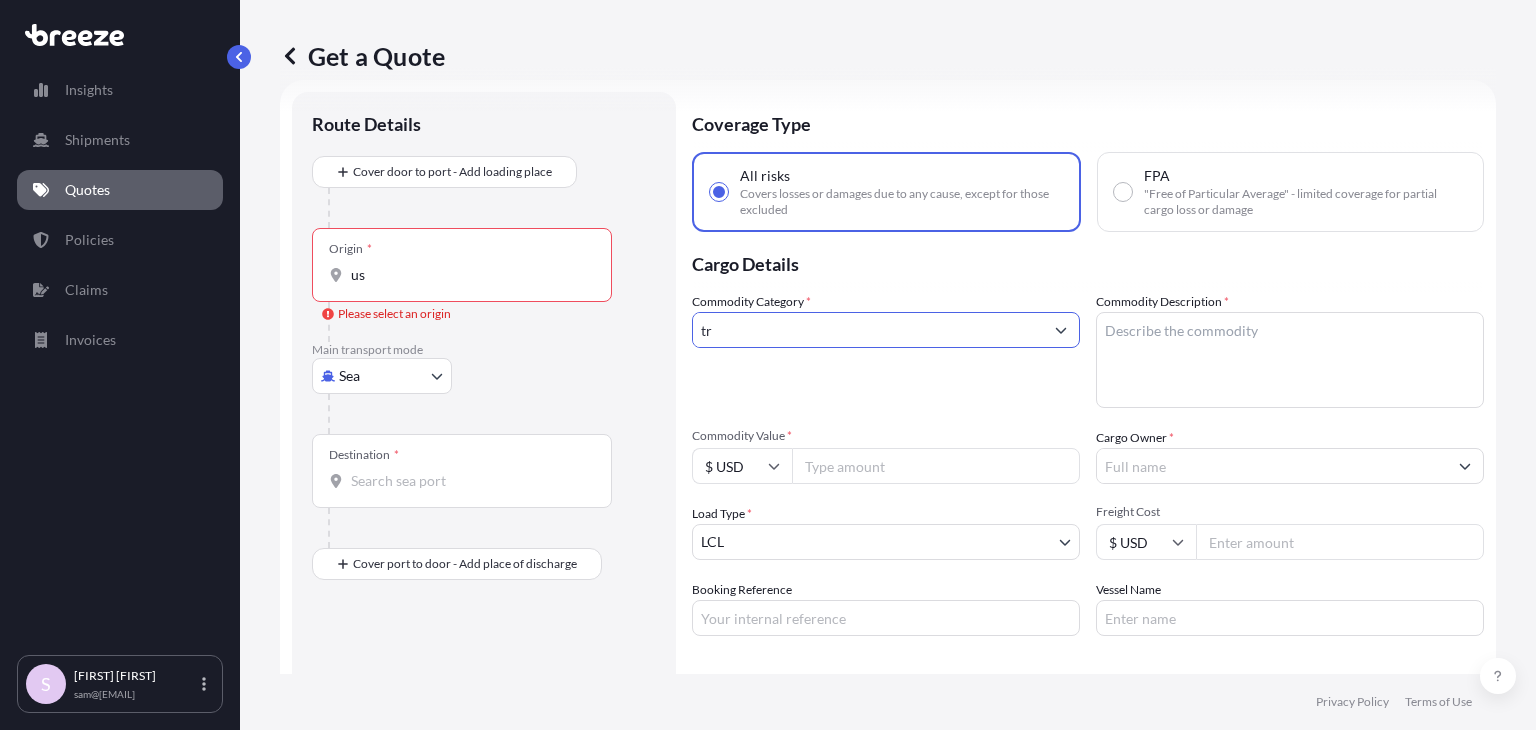 type on "t" 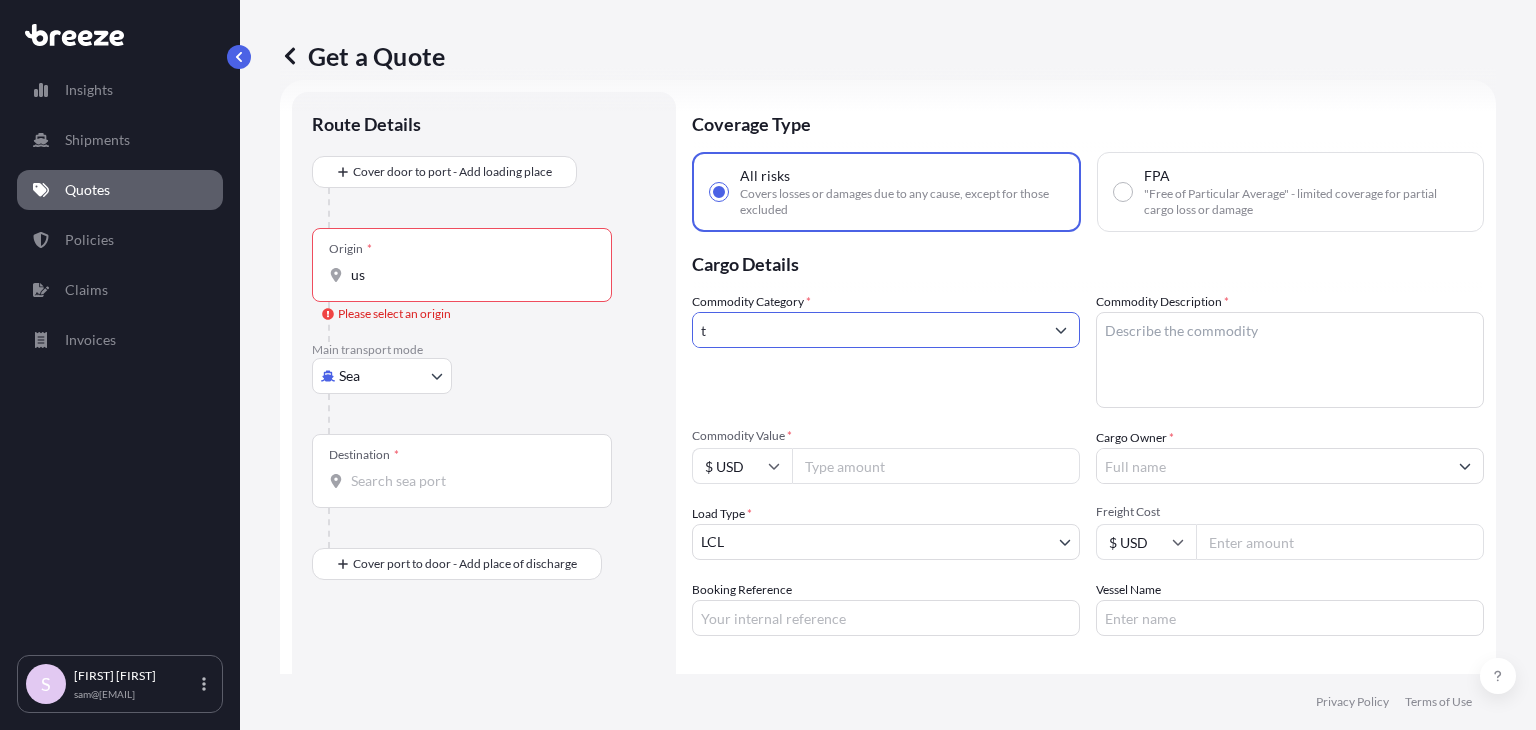 type 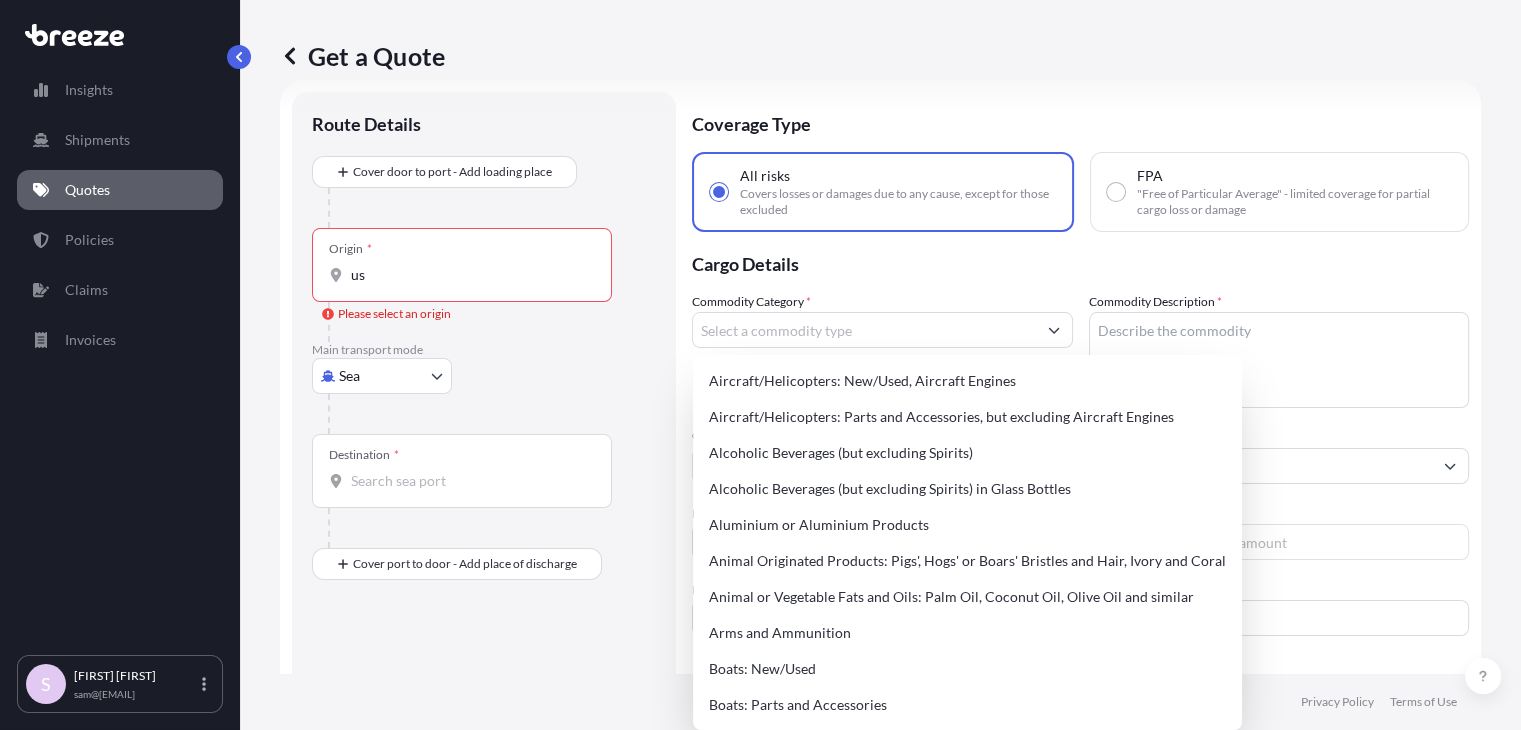 click at bounding box center [470, 322] 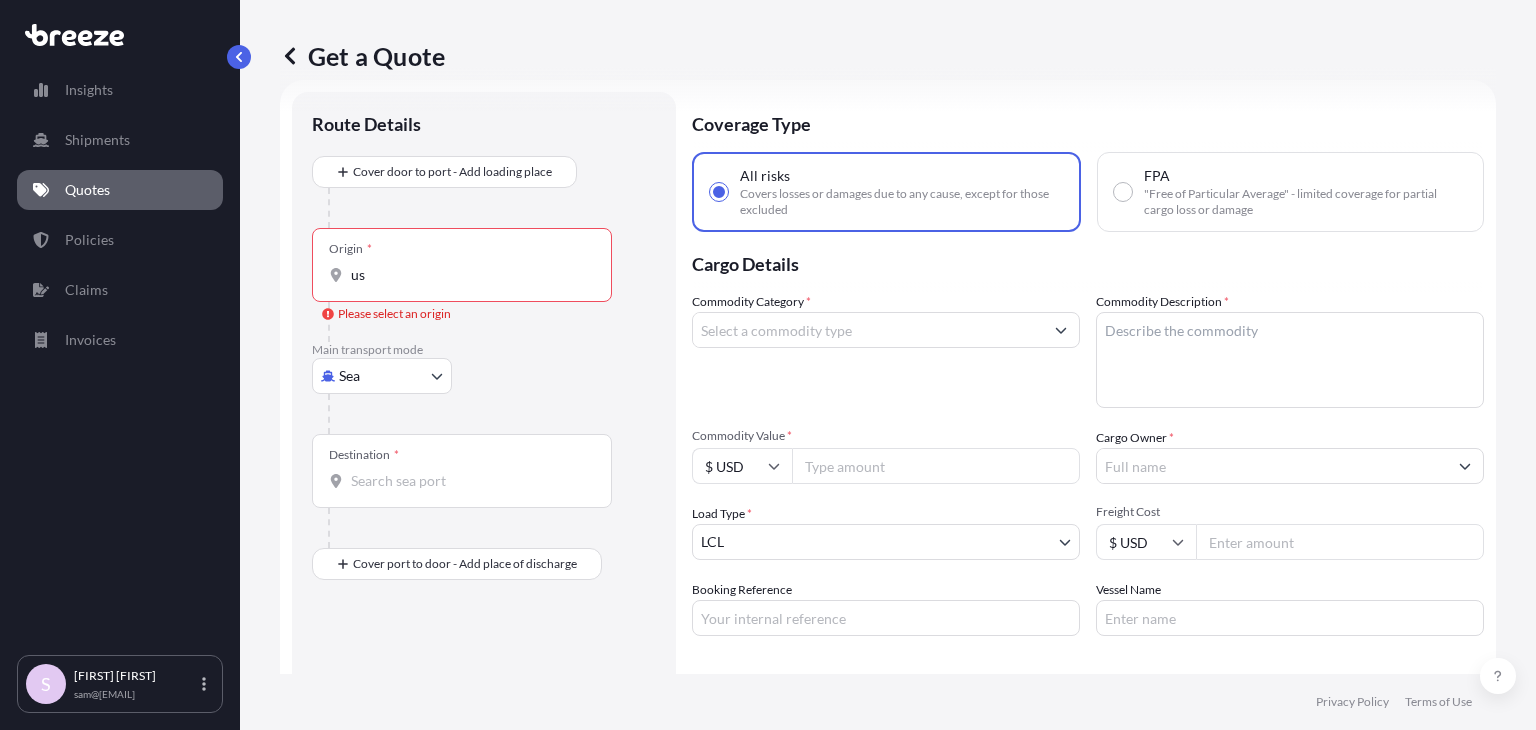 click on "Origin * us" at bounding box center (462, 265) 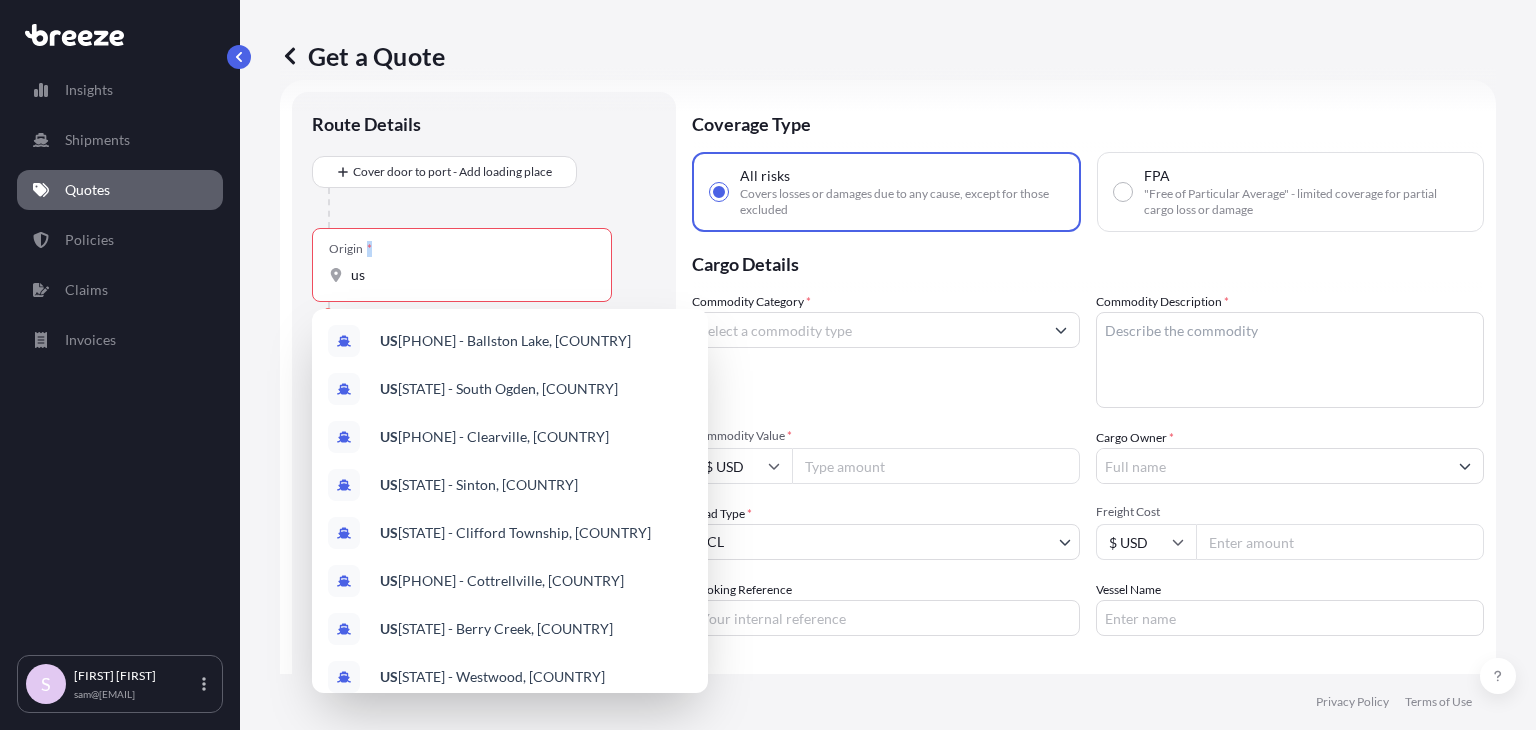 click on "Origin * us" at bounding box center [462, 265] 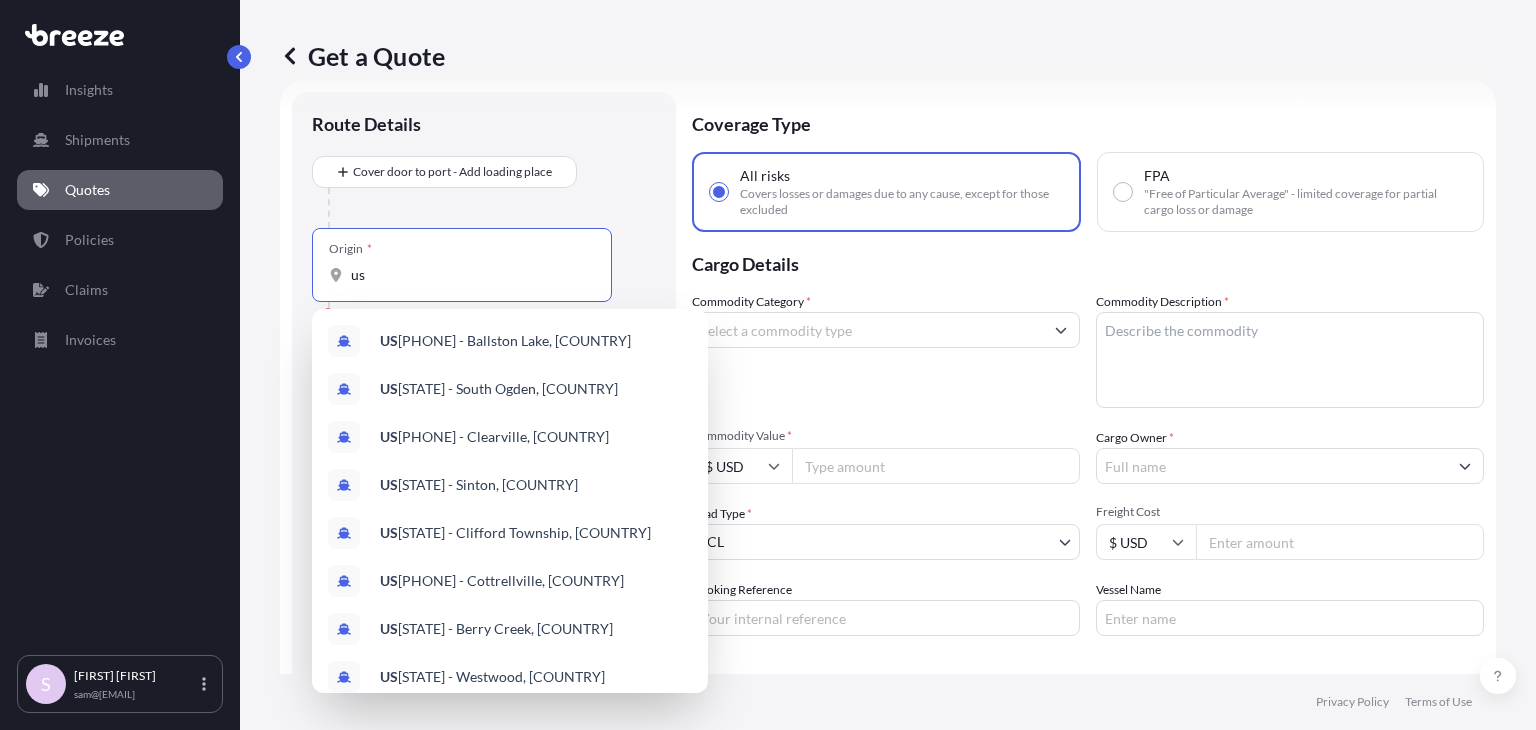 click on "us" at bounding box center (469, 275) 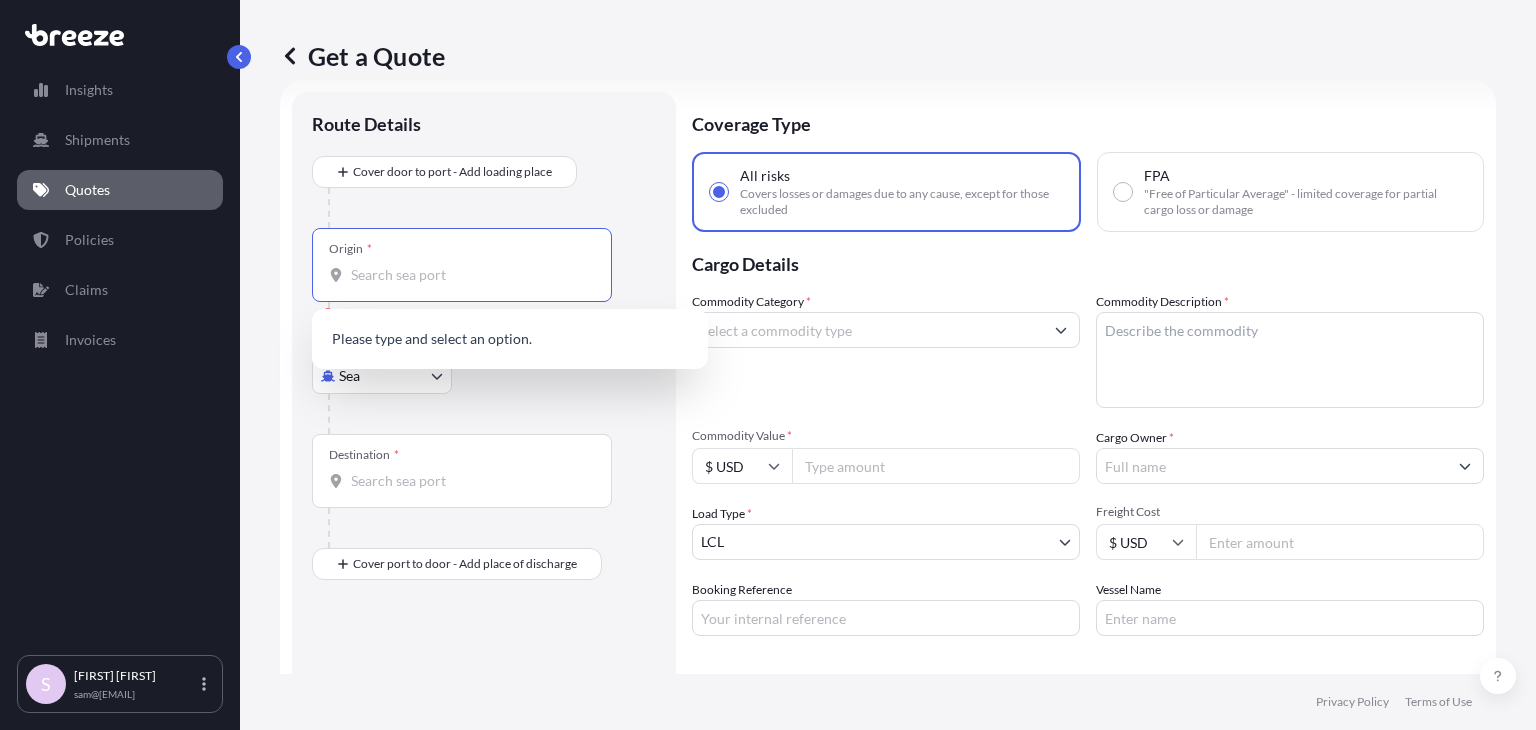 type 